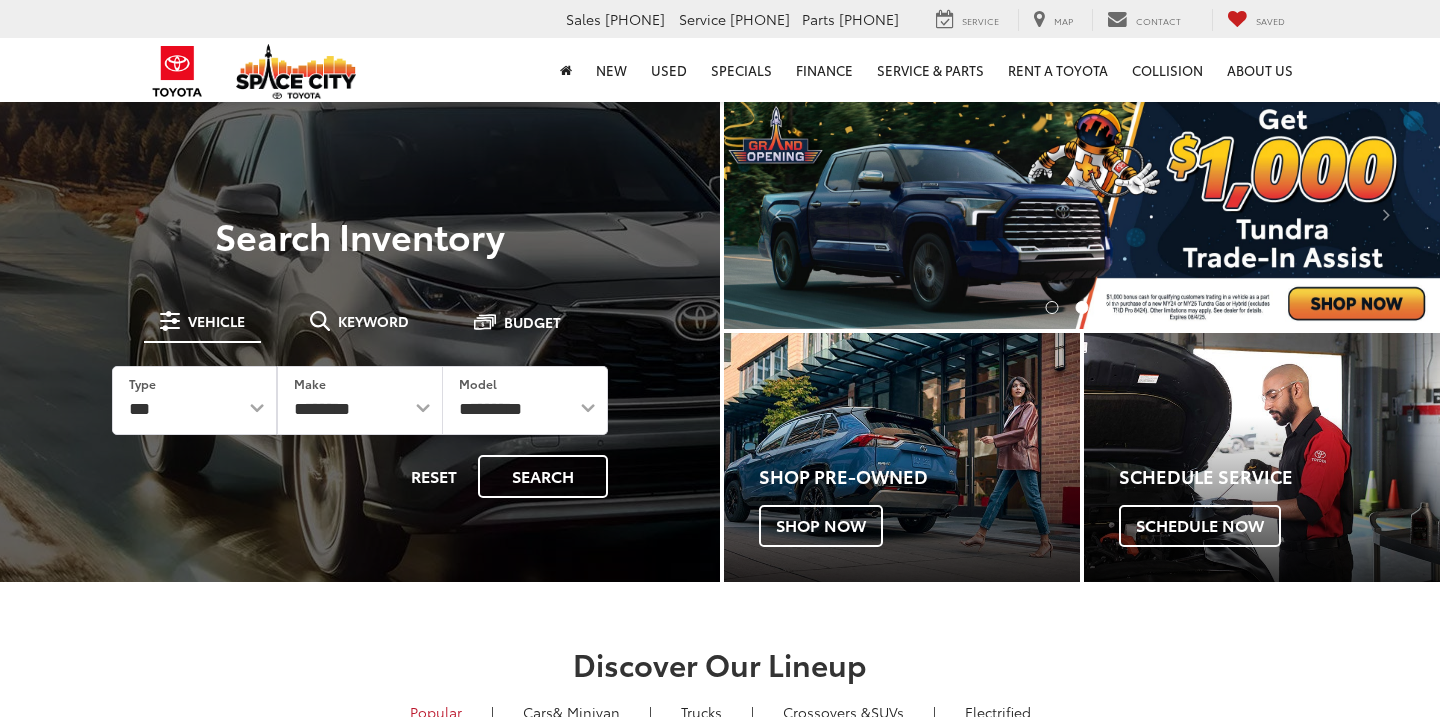 scroll, scrollTop: 0, scrollLeft: 0, axis: both 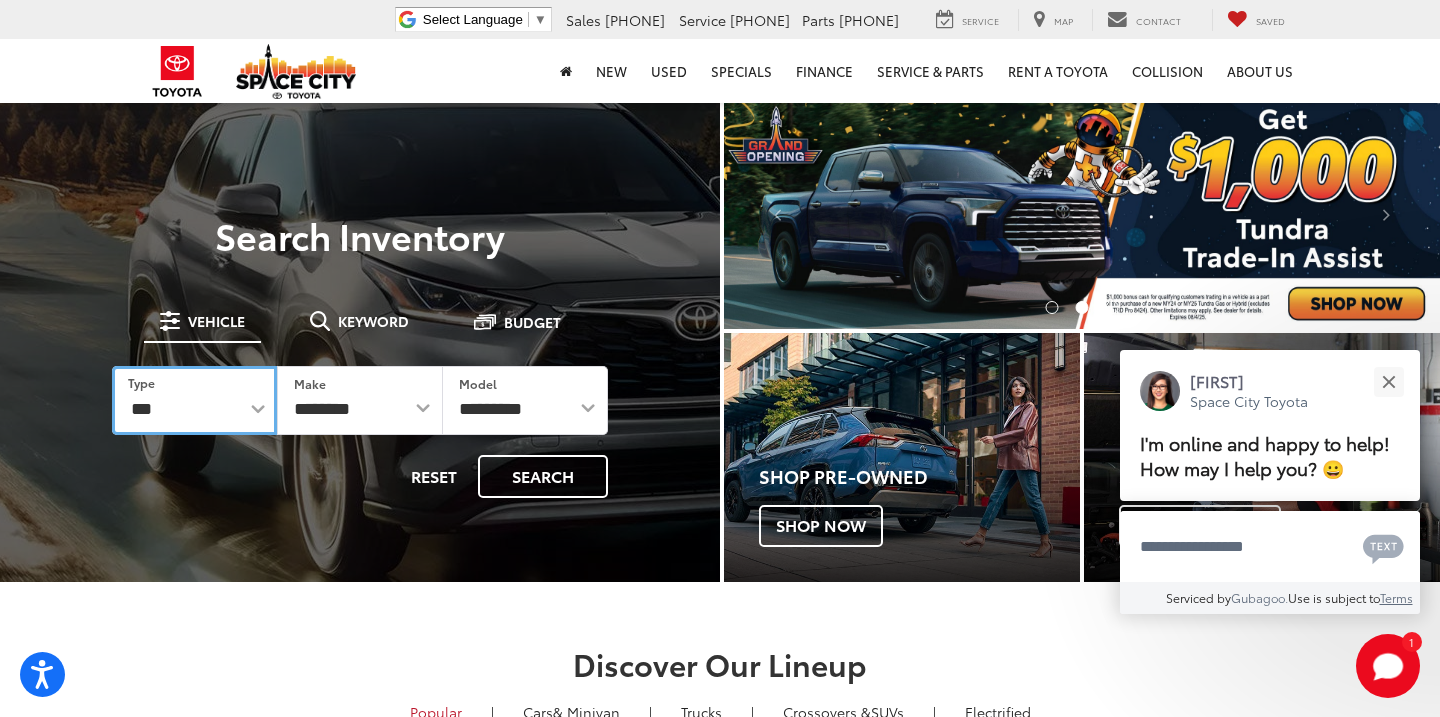 select on "********" 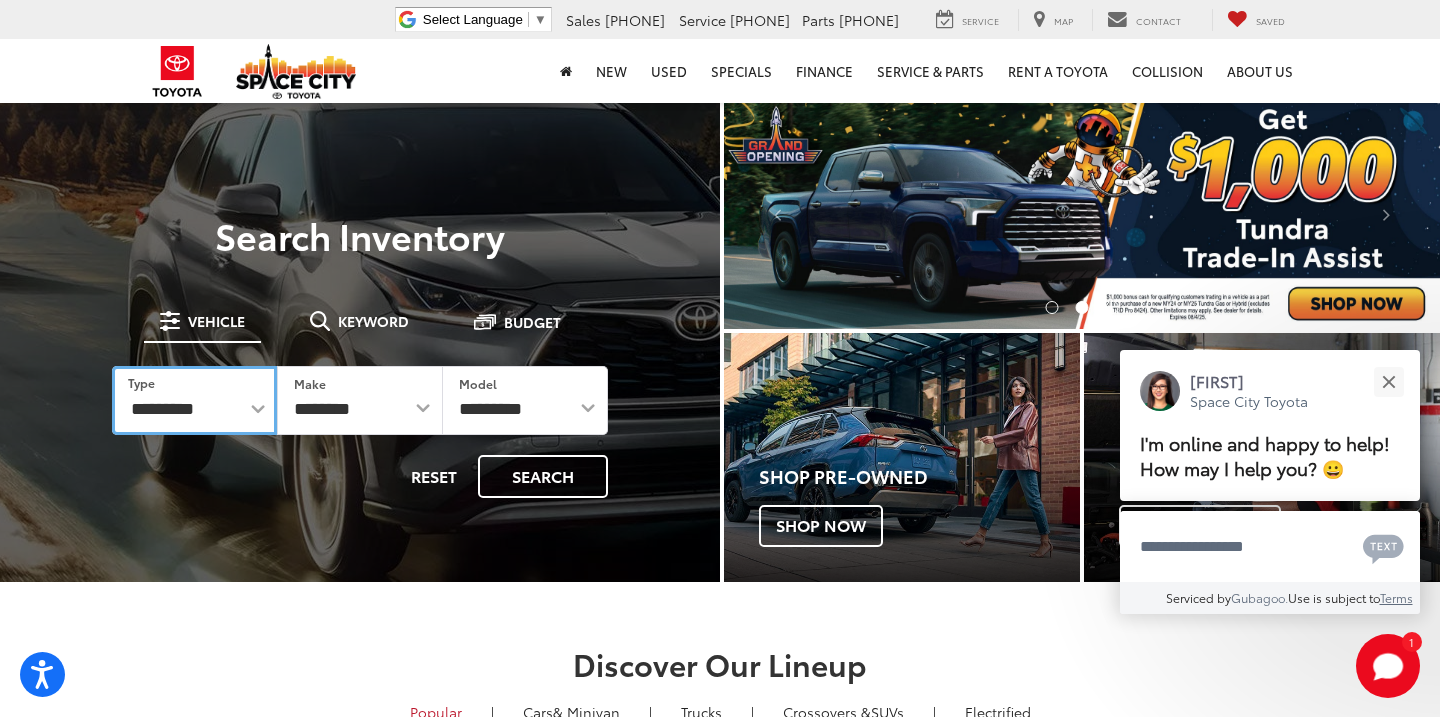 select on "******" 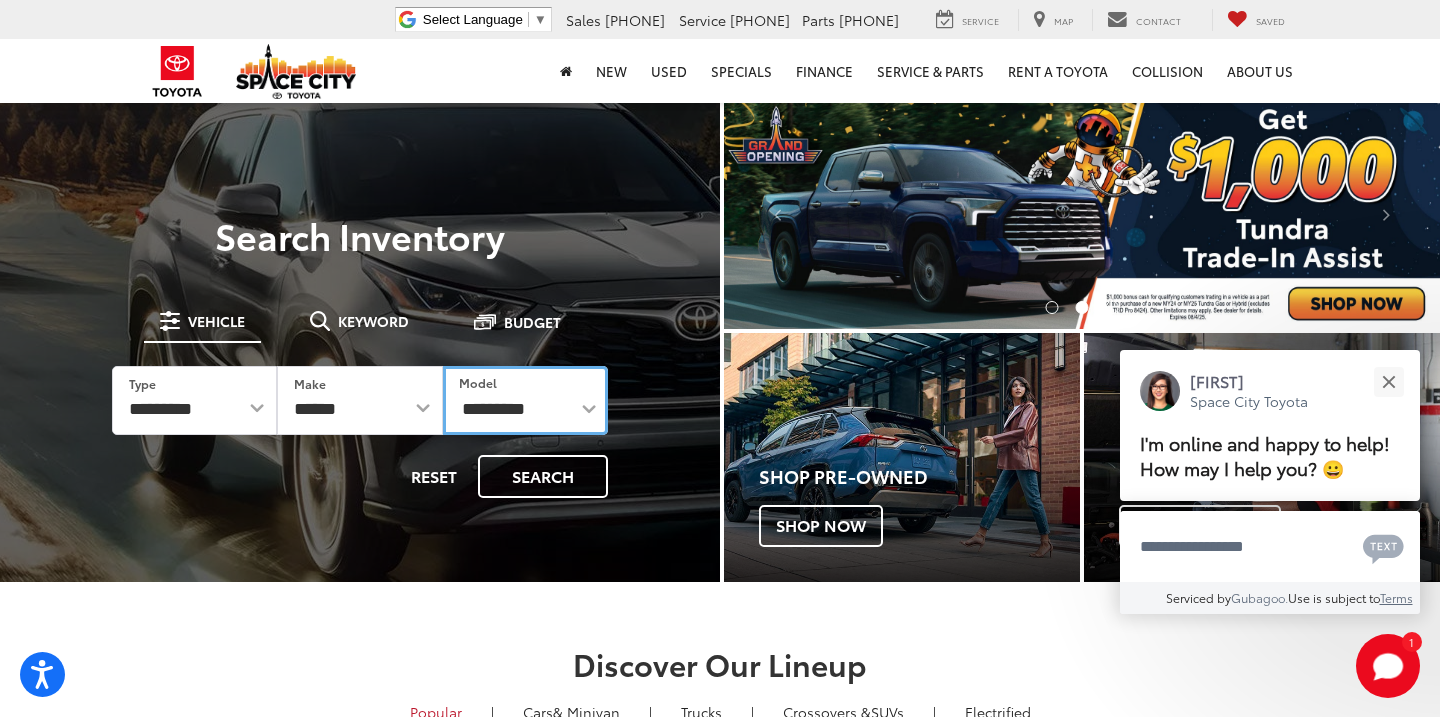 select on "**********" 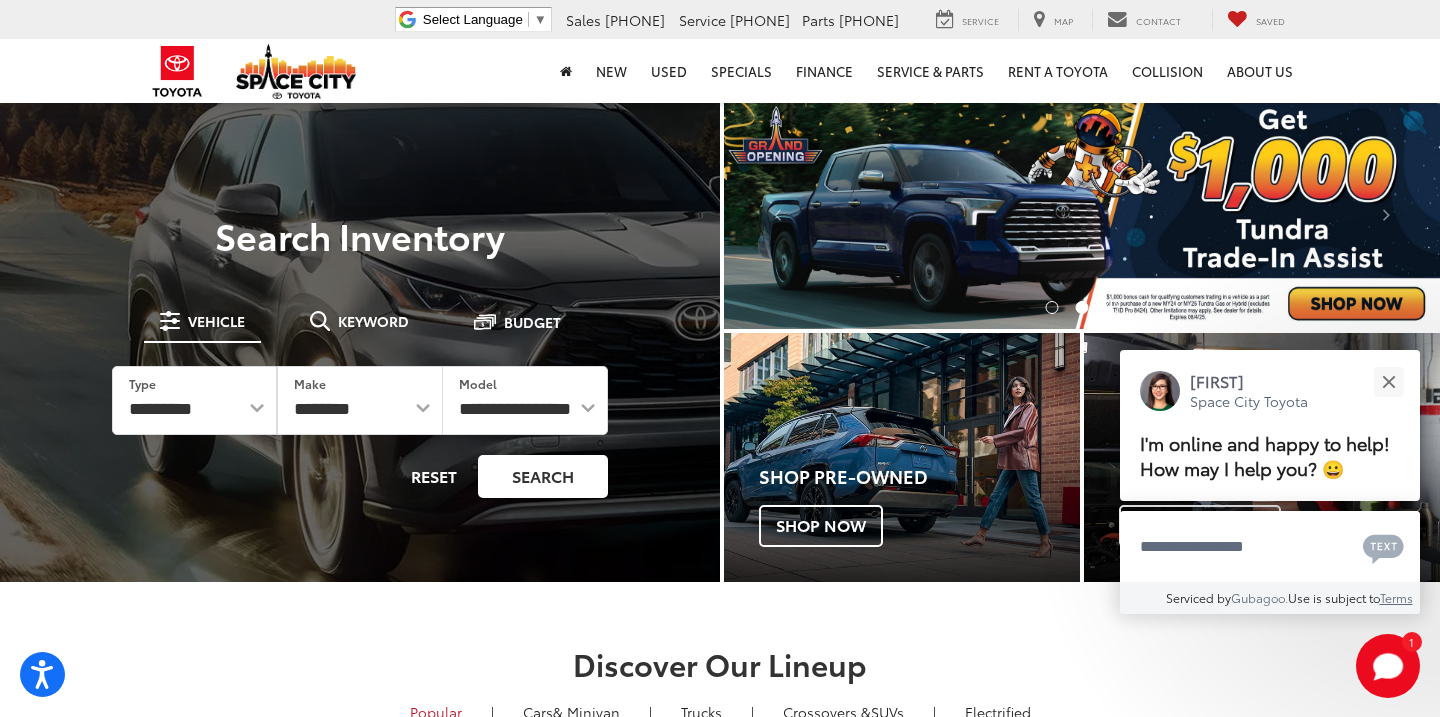 click on "Search" at bounding box center (543, 476) 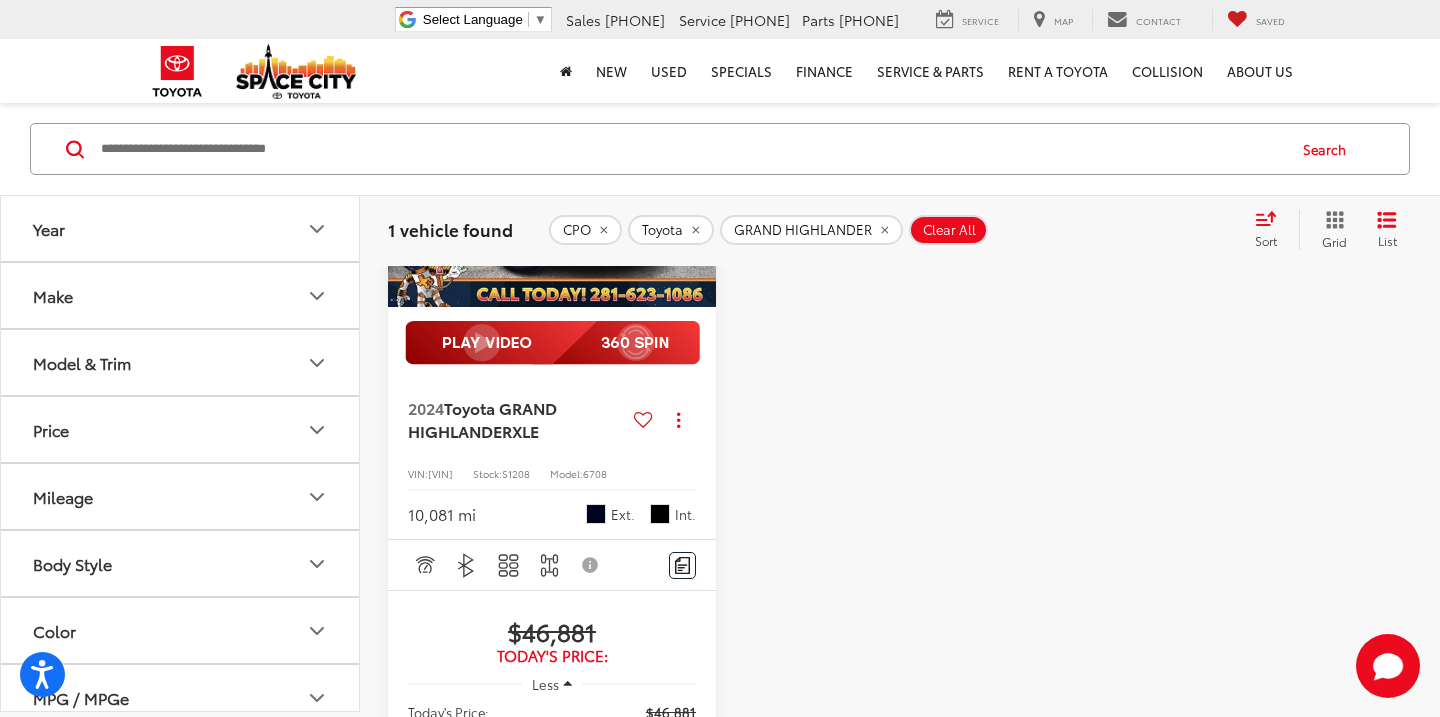 scroll, scrollTop: 354, scrollLeft: 0, axis: vertical 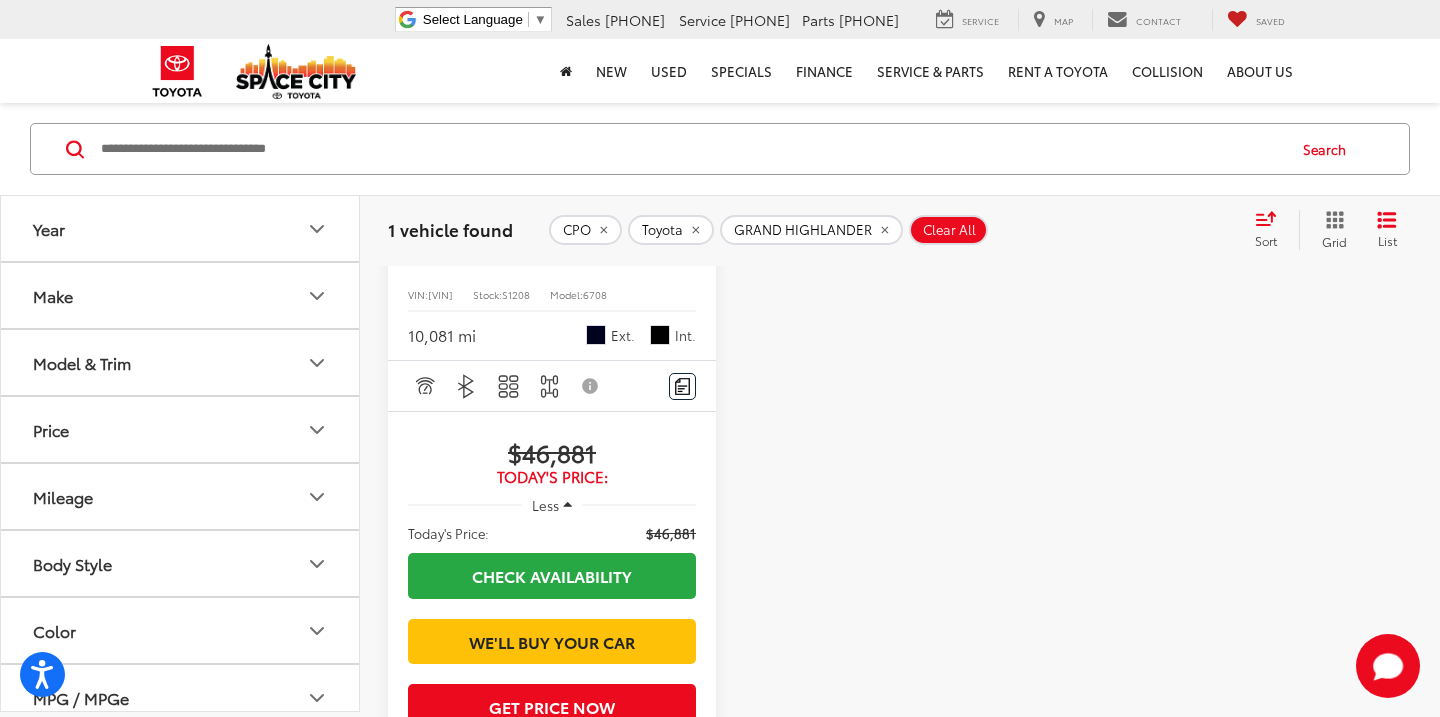 click 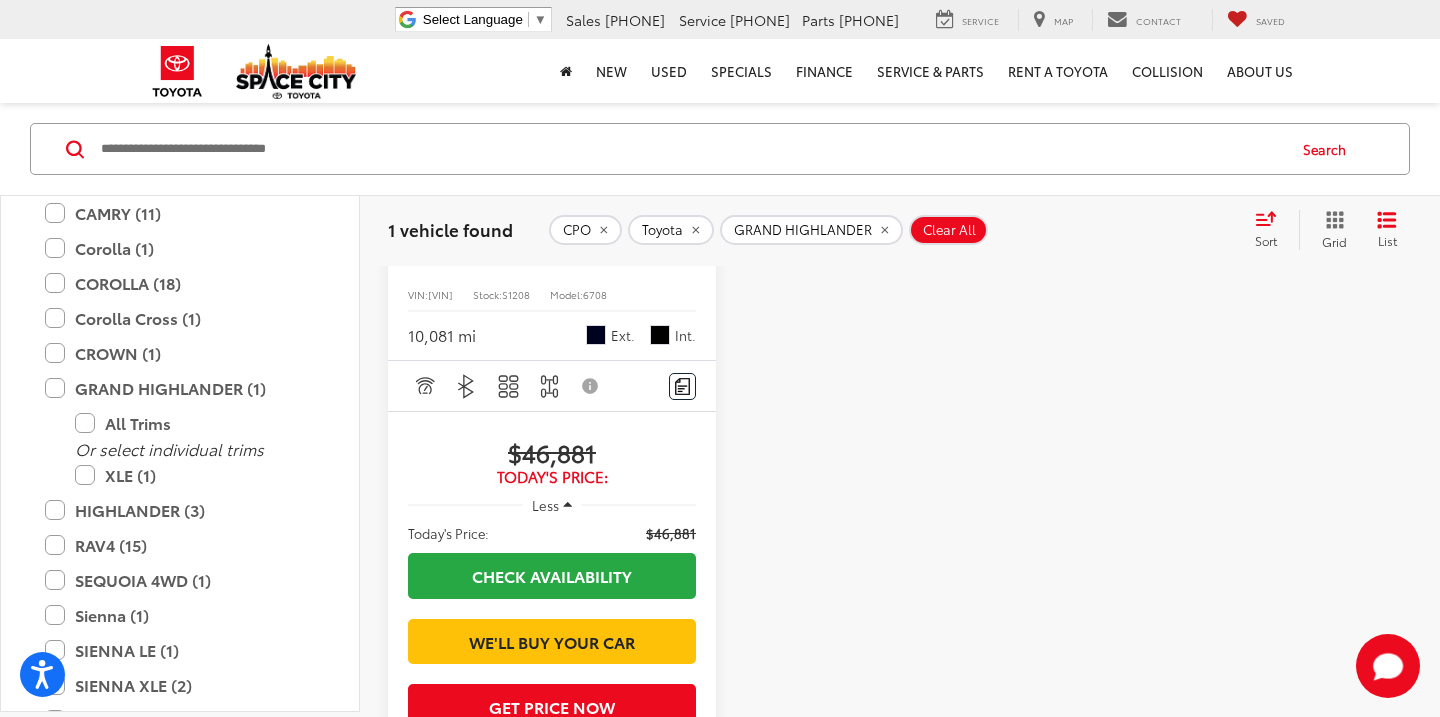 scroll, scrollTop: 357, scrollLeft: 0, axis: vertical 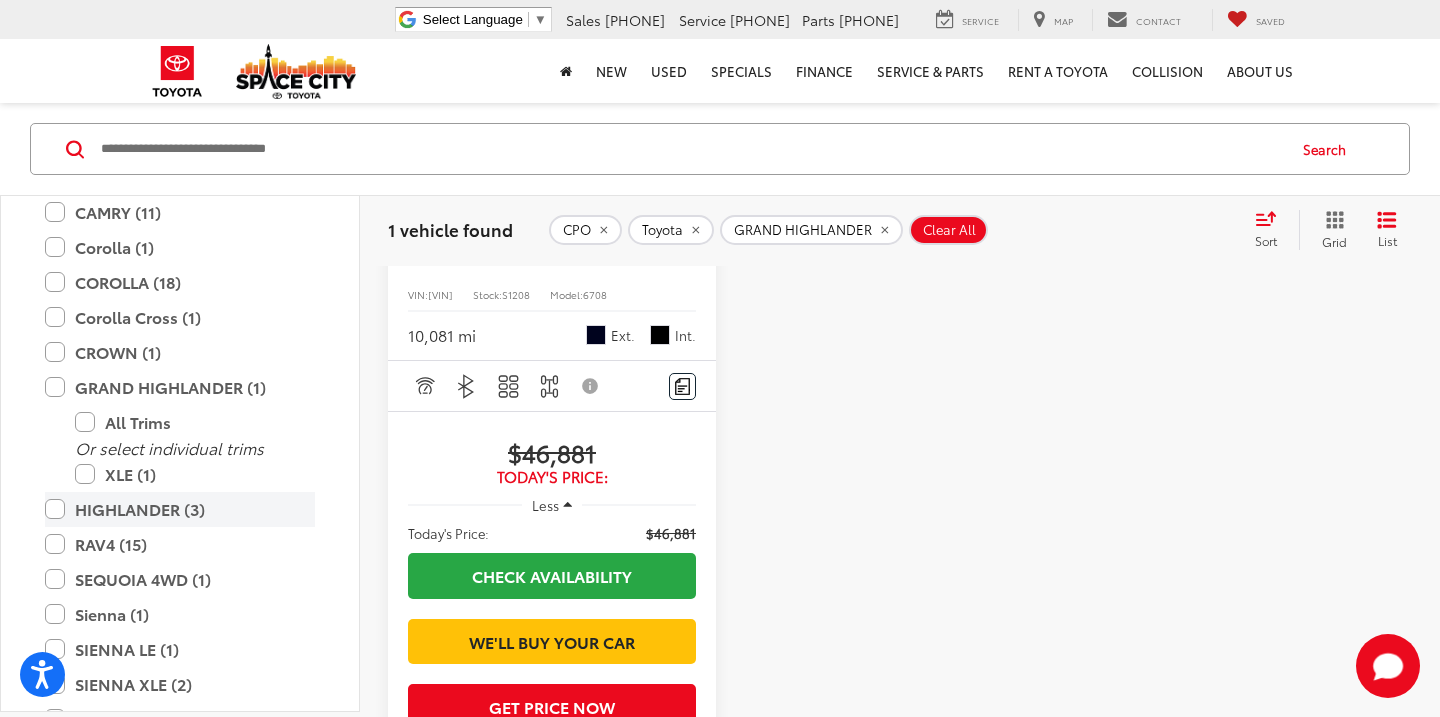 click on "HIGHLANDER (3)" at bounding box center [180, 509] 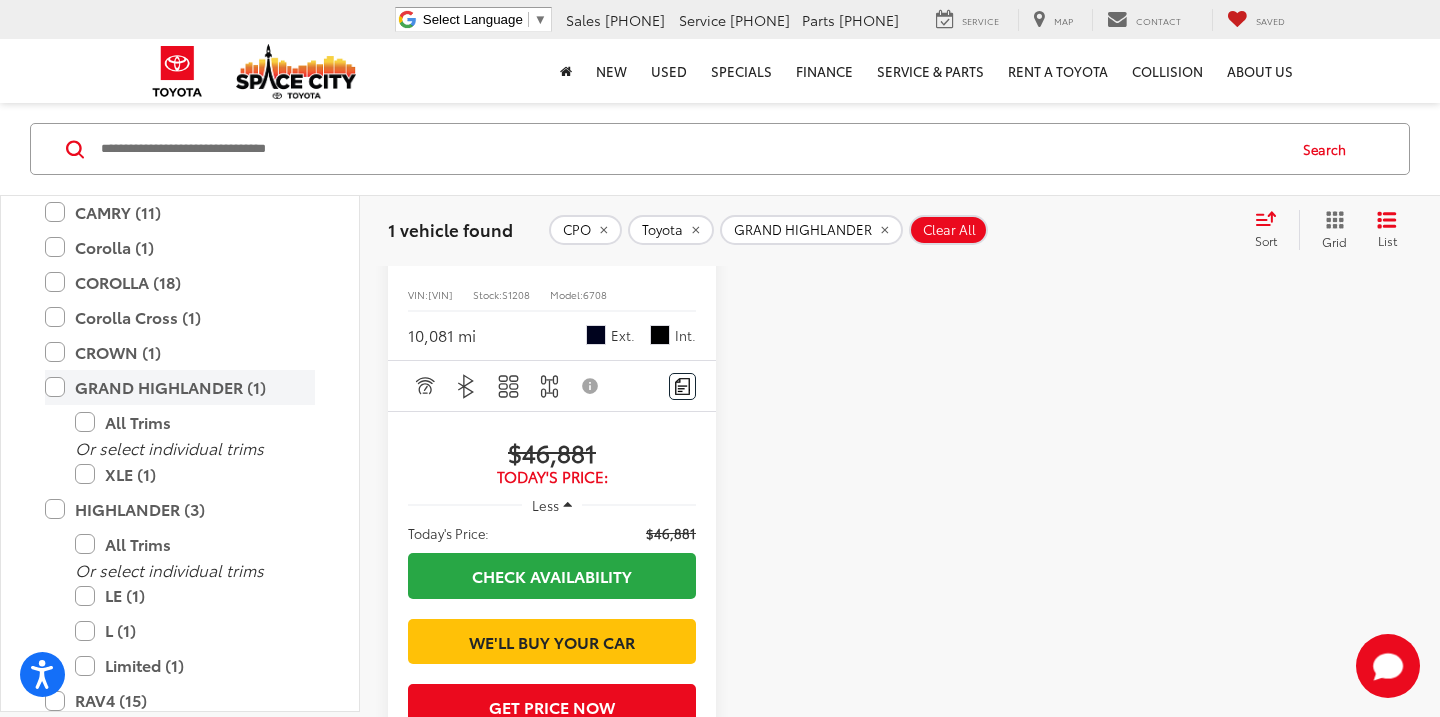 click on "GRAND HIGHLANDER (1)" at bounding box center [180, 387] 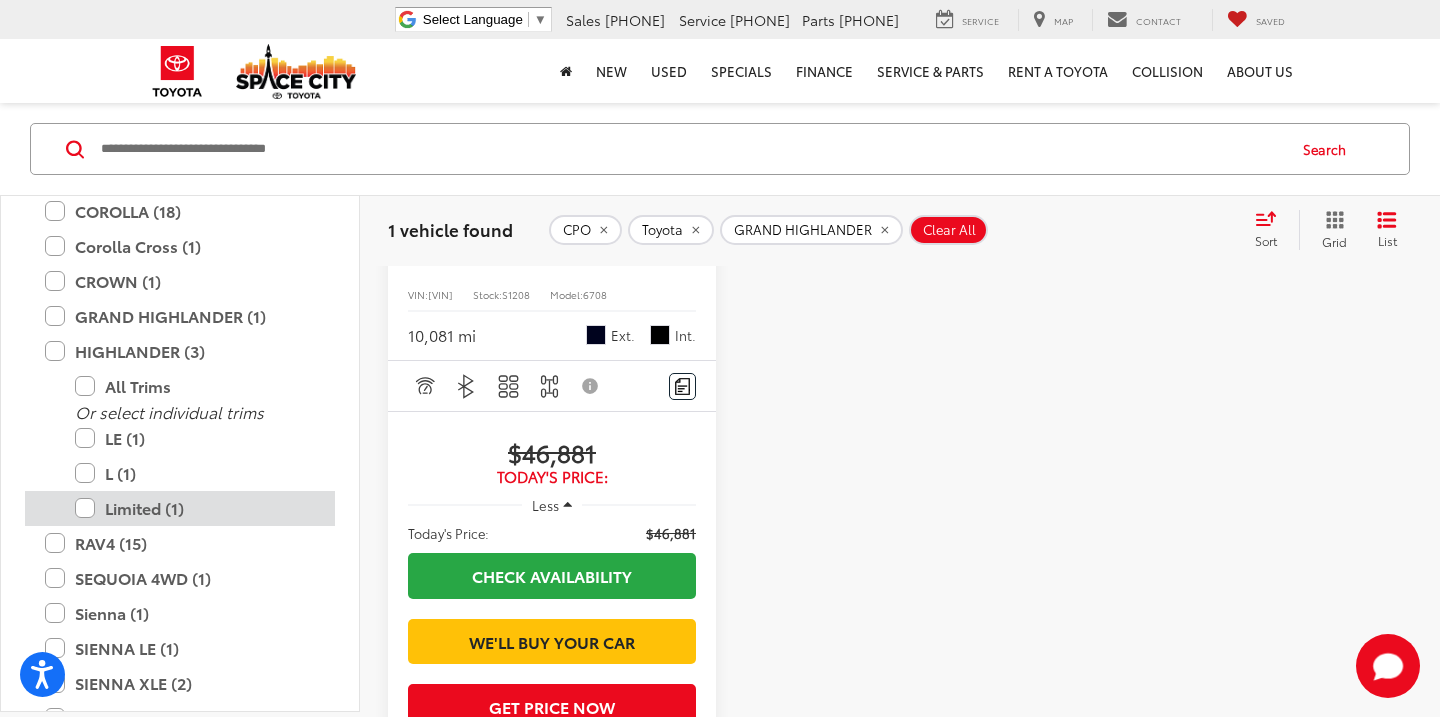 scroll, scrollTop: 436, scrollLeft: 0, axis: vertical 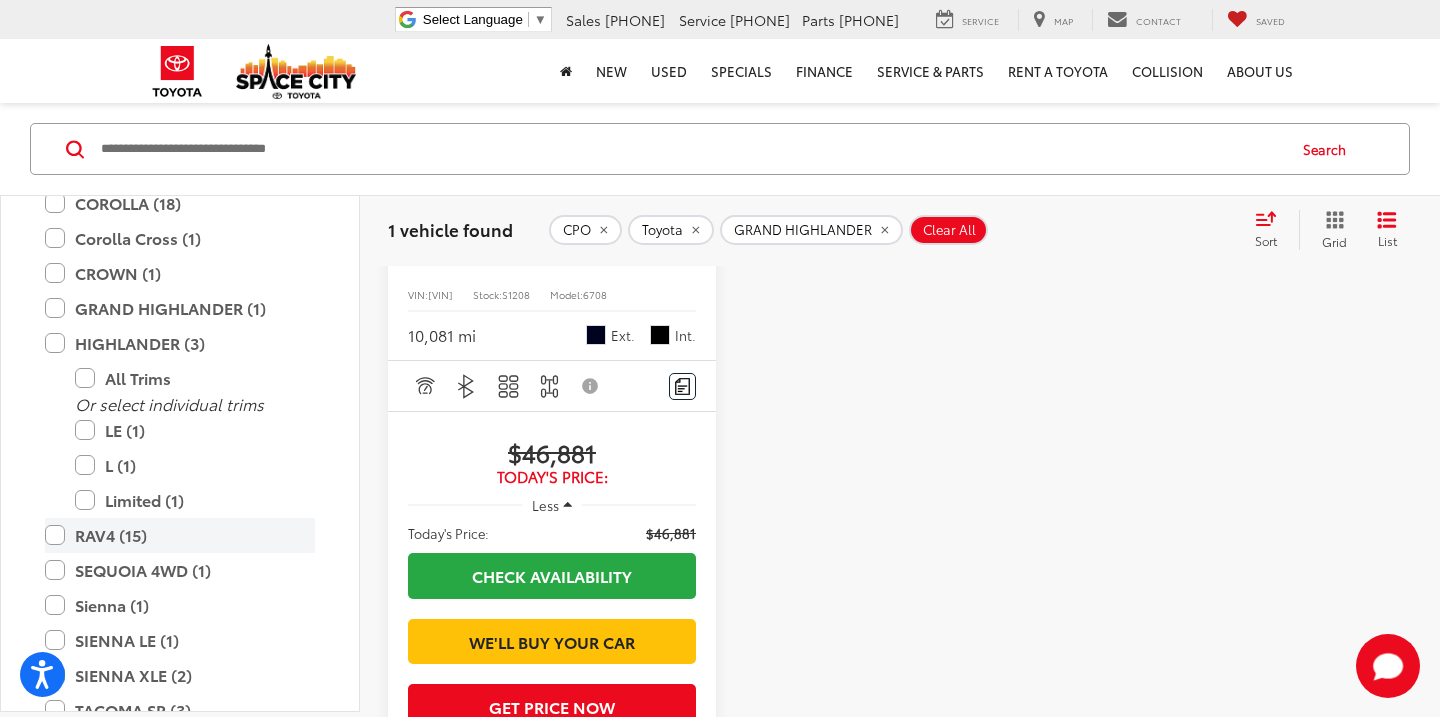 click on "RAV4 (15)" at bounding box center (180, 535) 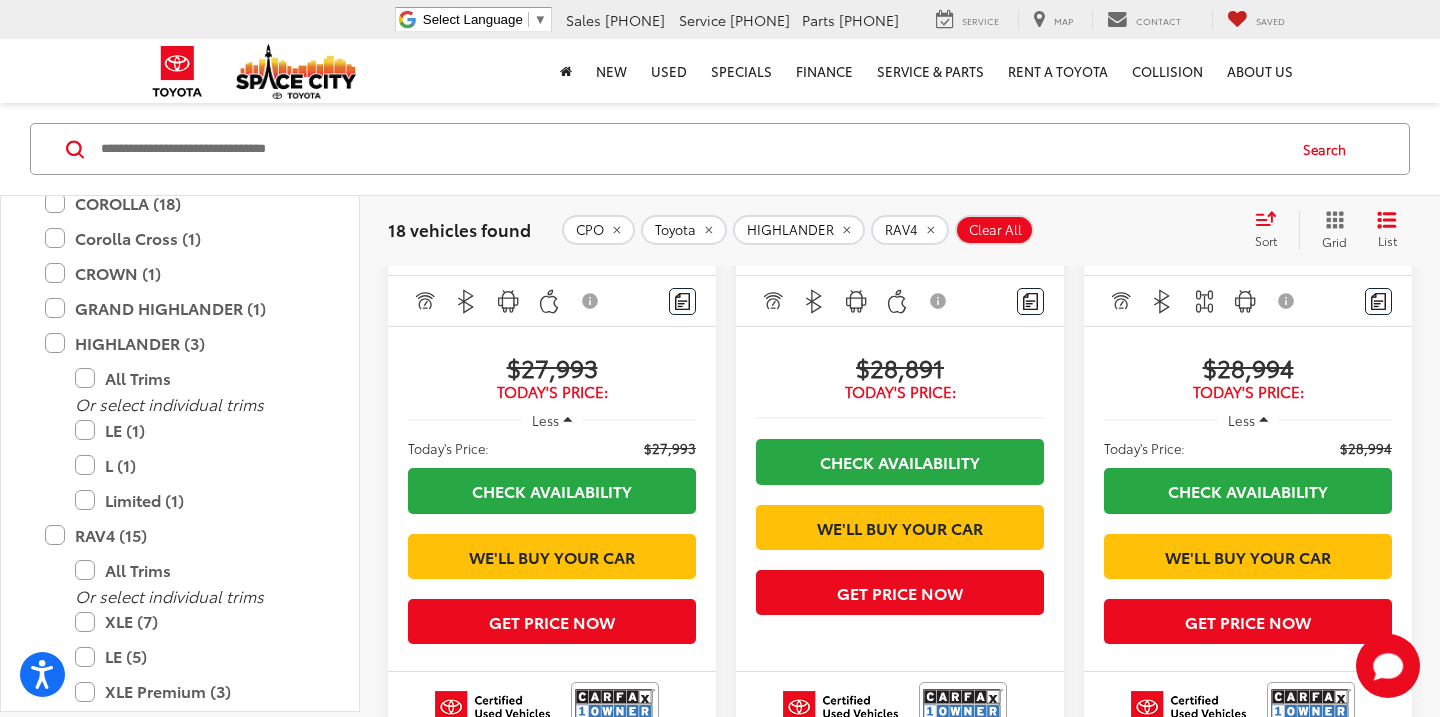 scroll, scrollTop: 3477, scrollLeft: 0, axis: vertical 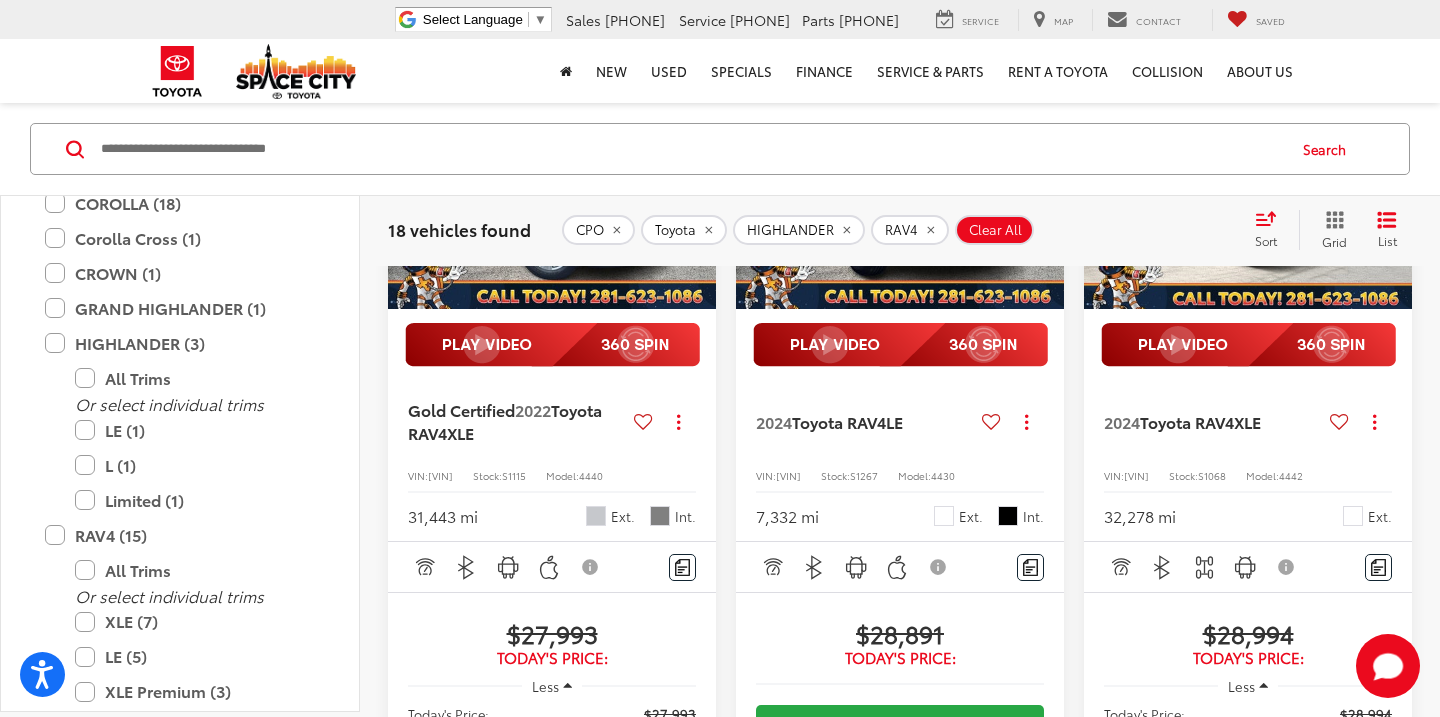 click at bounding box center (900, 186) 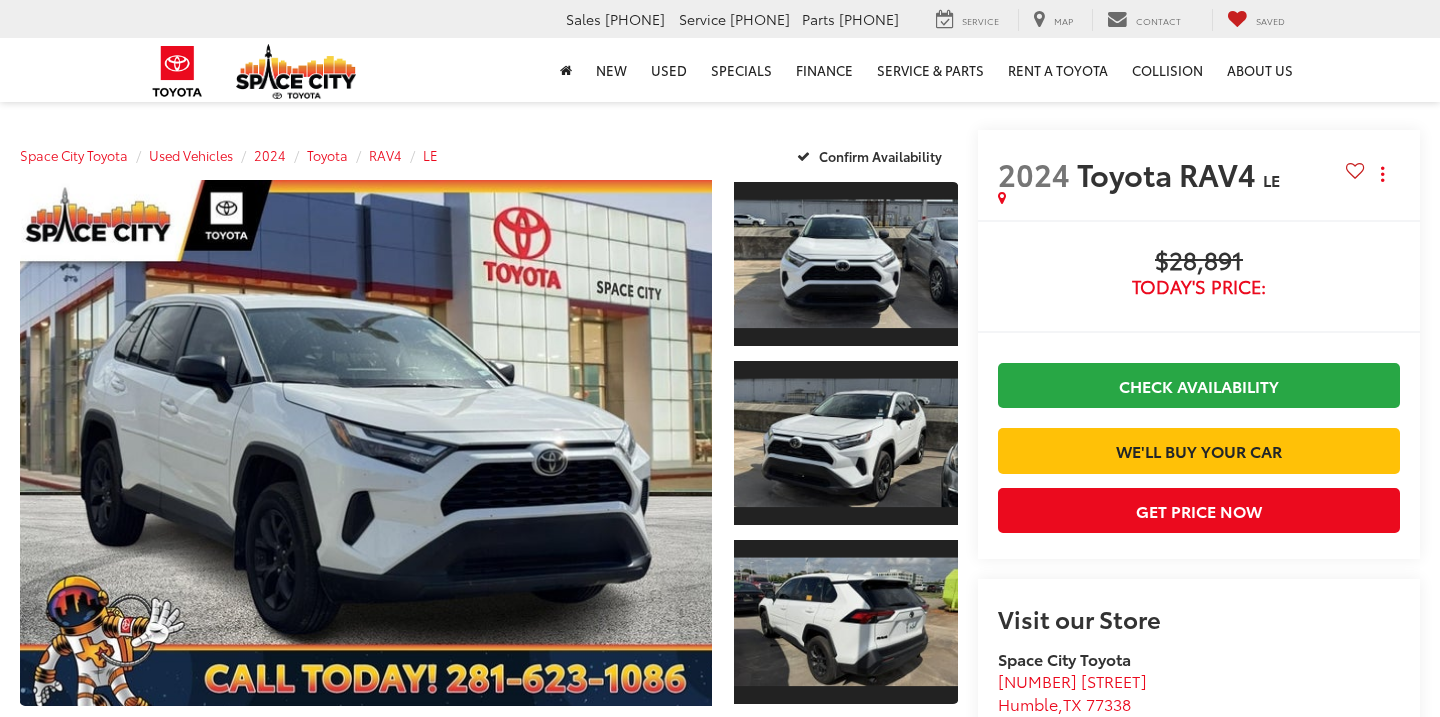 scroll, scrollTop: 0, scrollLeft: 0, axis: both 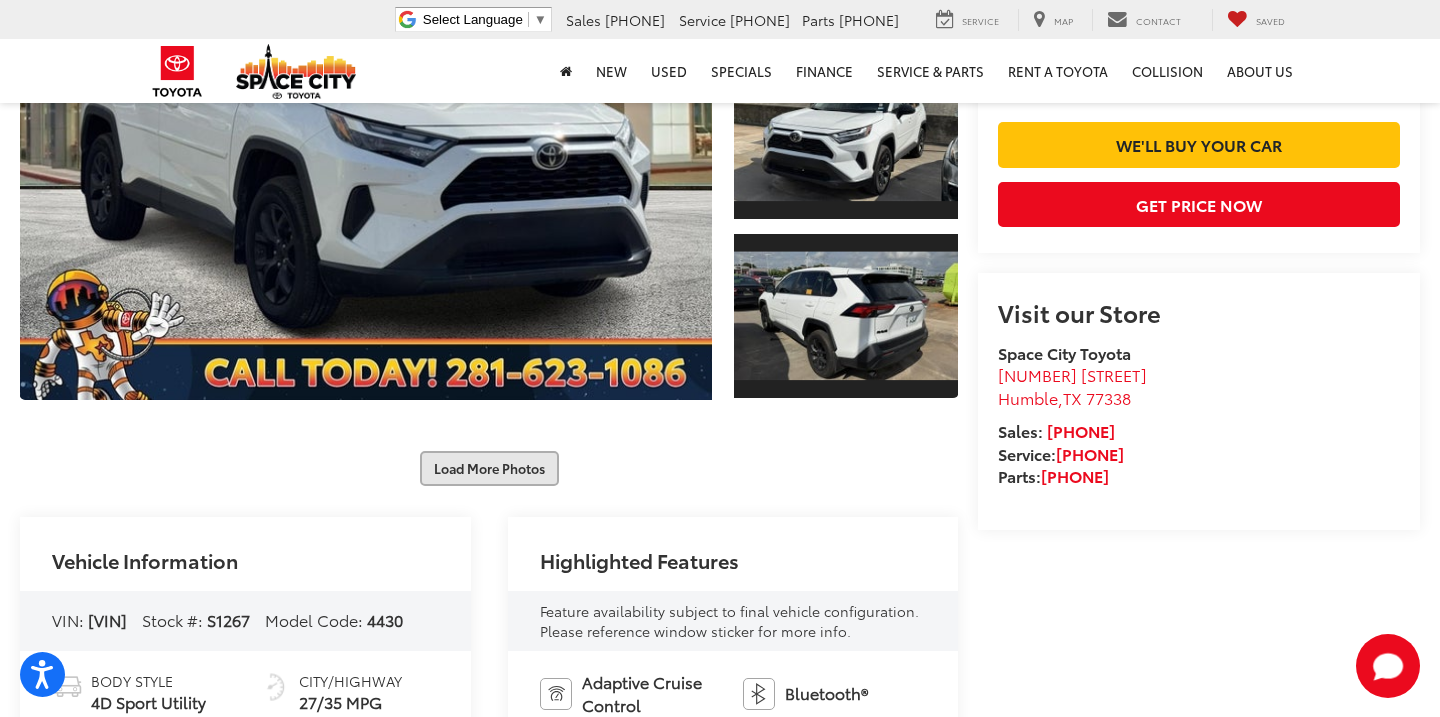 click on "Load More Photos" at bounding box center [489, 468] 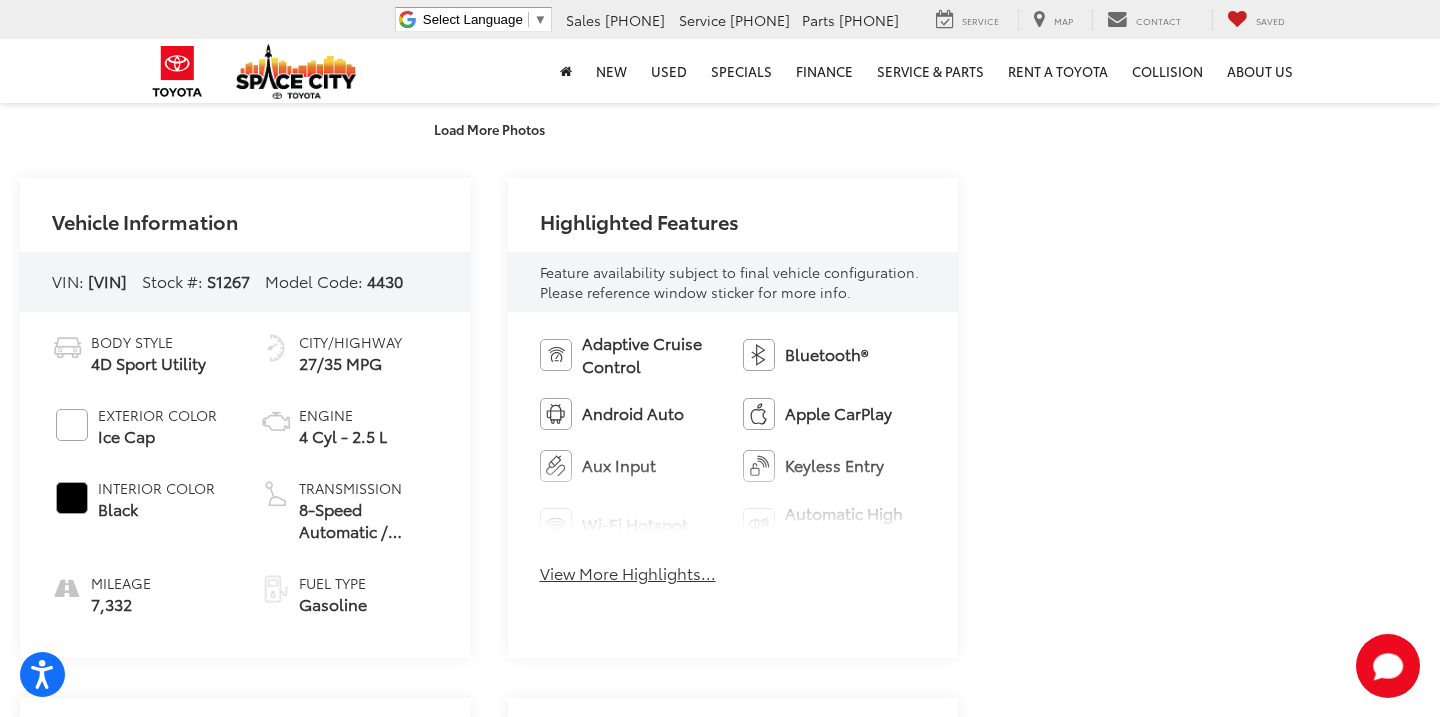 scroll, scrollTop: 1350, scrollLeft: 0, axis: vertical 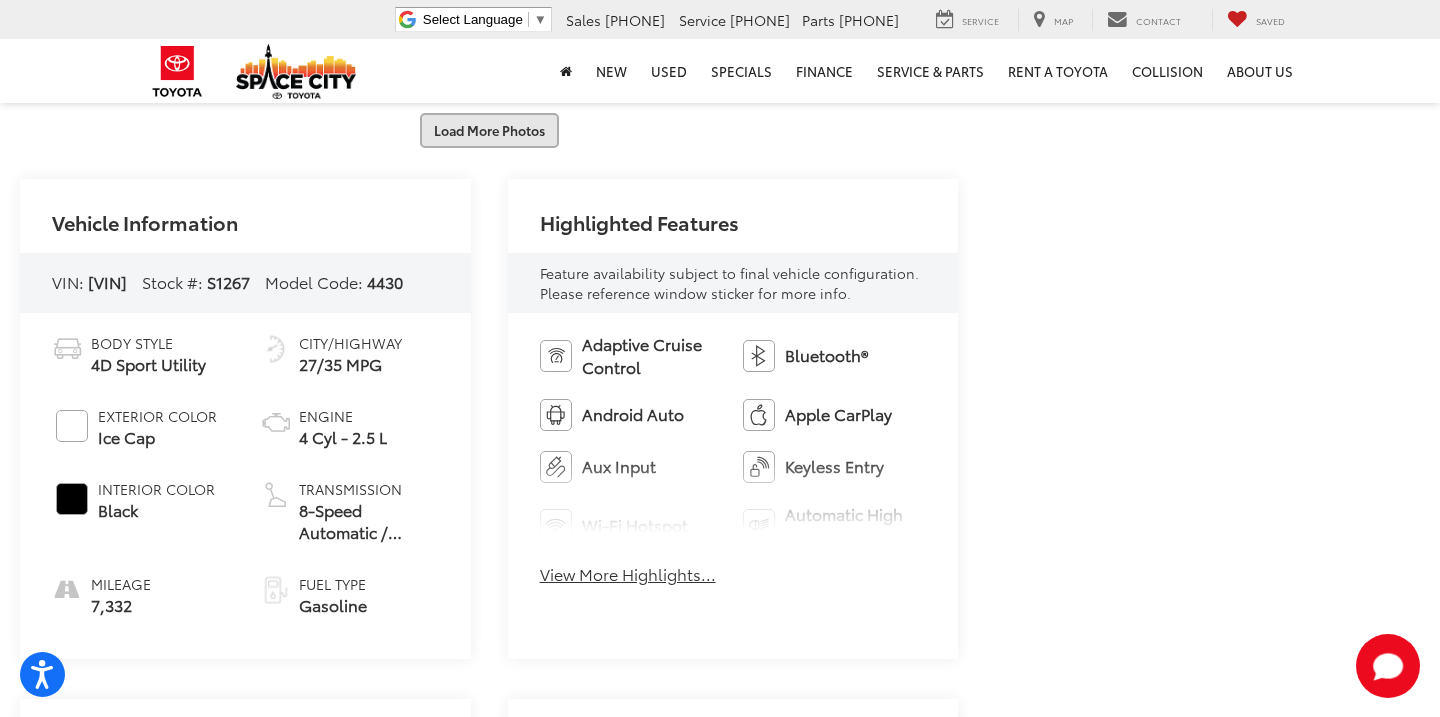 click on "Load More Photos" at bounding box center (489, 130) 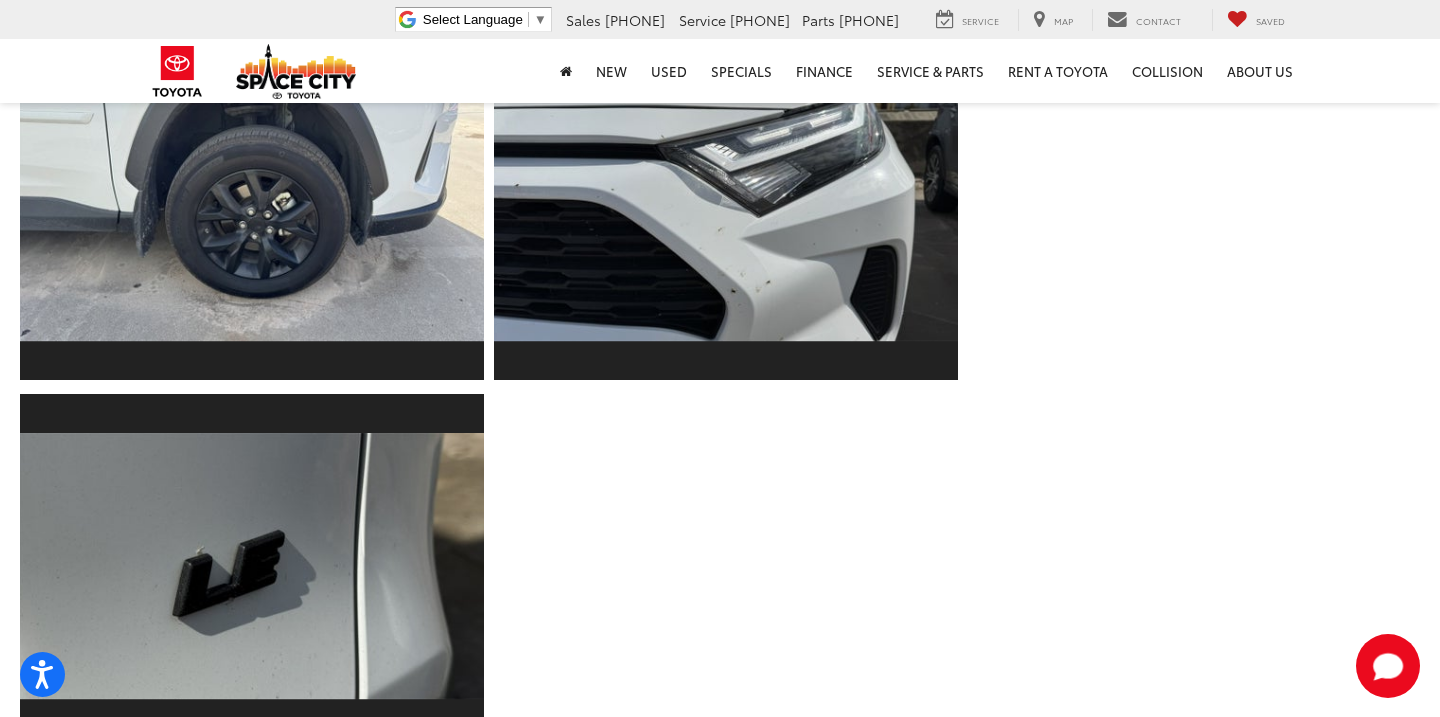 scroll, scrollTop: 1050, scrollLeft: 0, axis: vertical 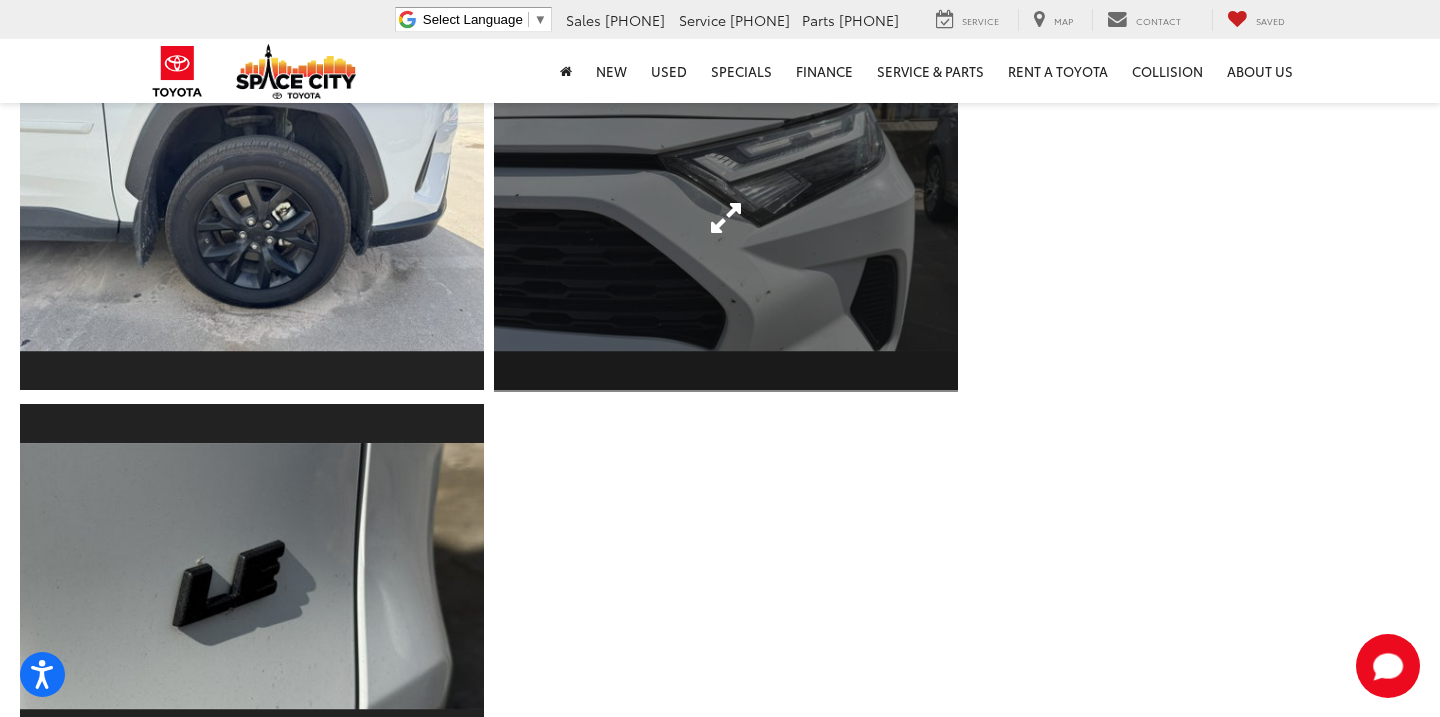 click at bounding box center [726, 218] 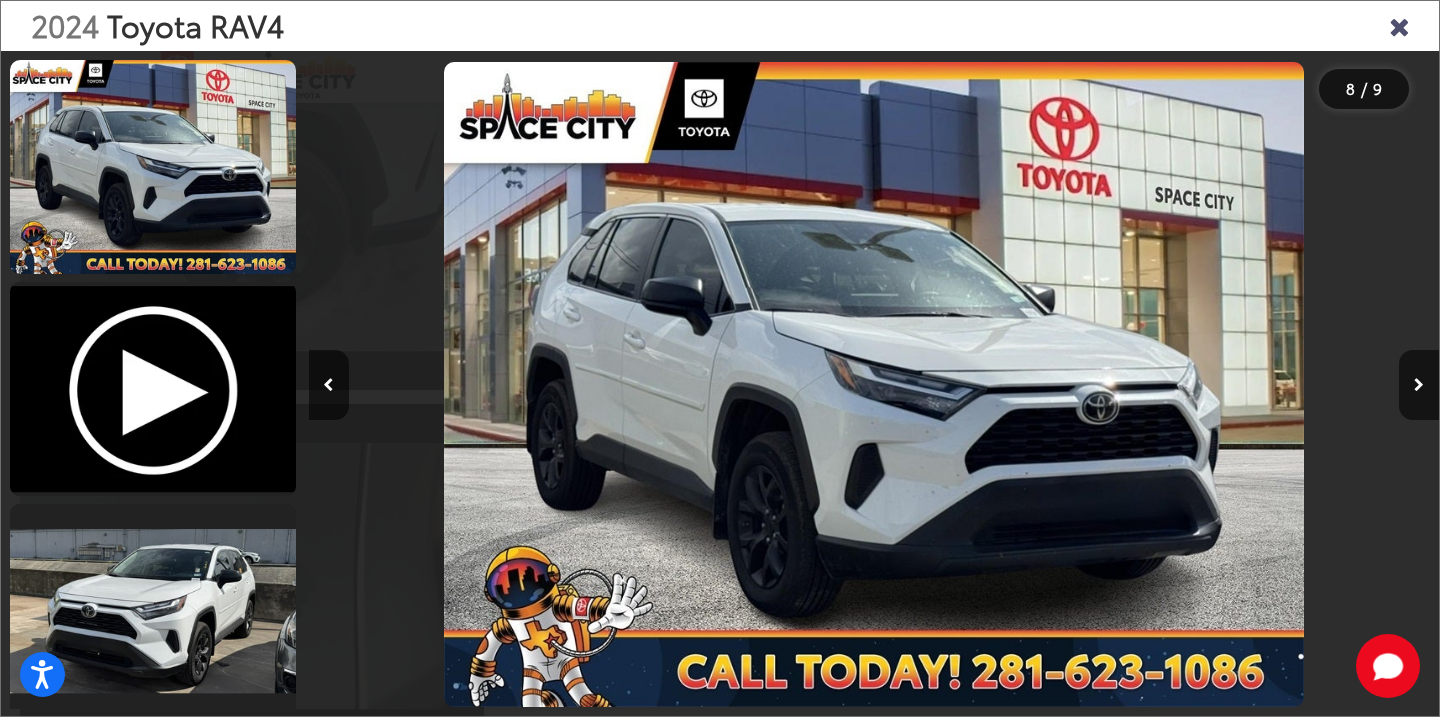 scroll, scrollTop: 1353, scrollLeft: 0, axis: vertical 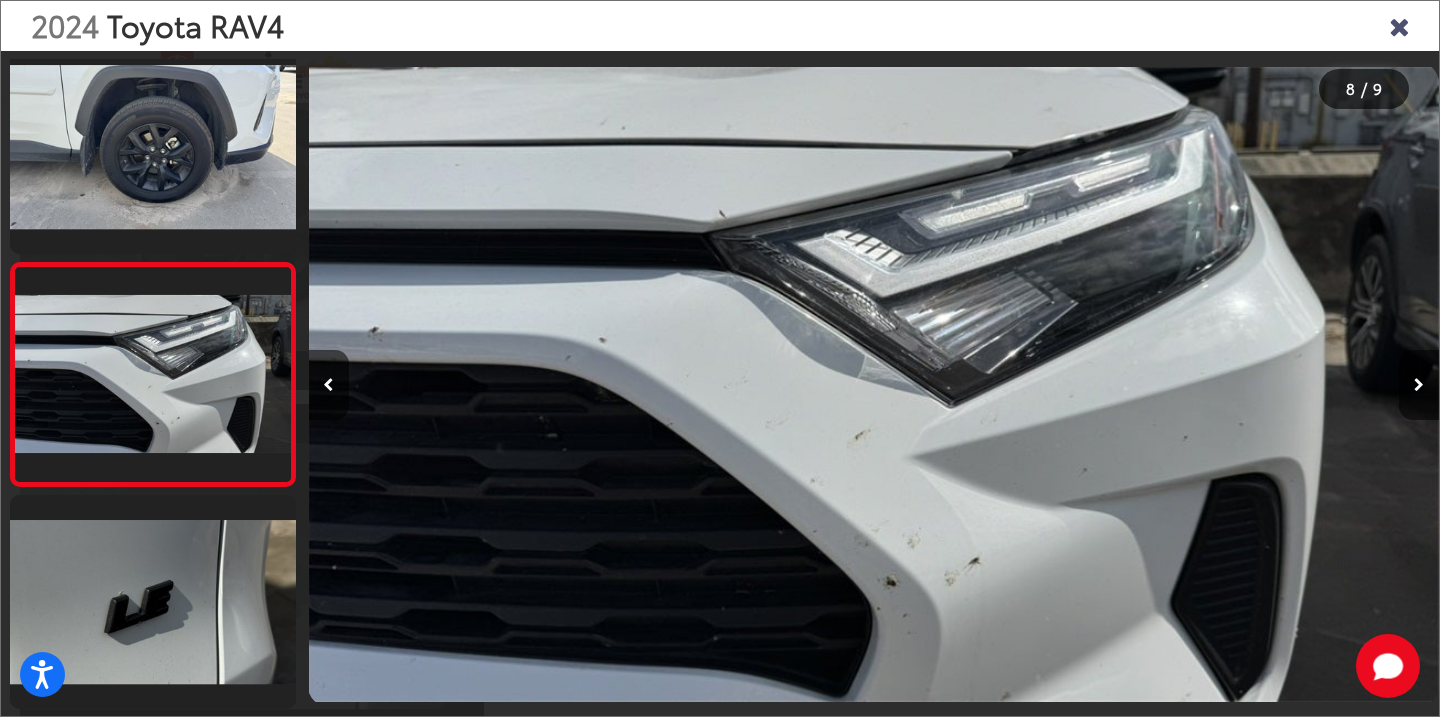 click at bounding box center (1399, 25) 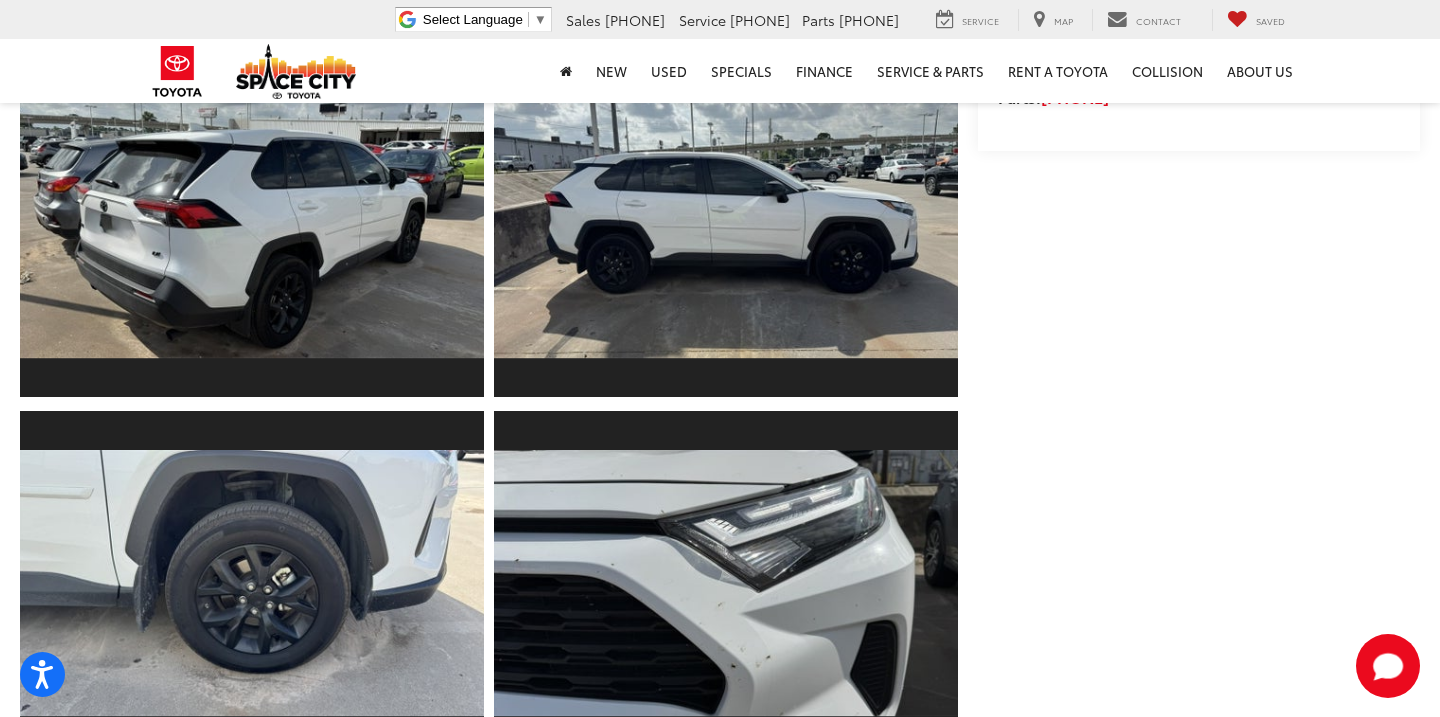 scroll, scrollTop: -1, scrollLeft: 0, axis: vertical 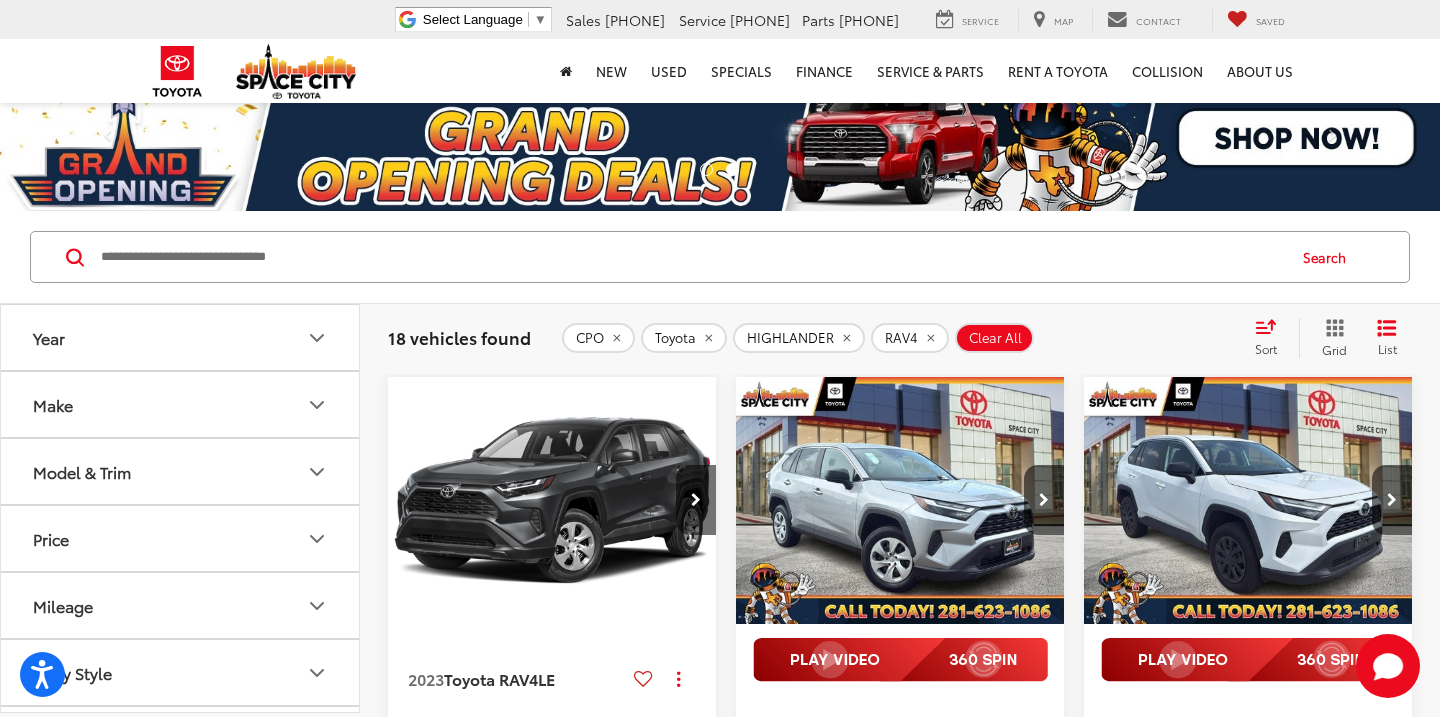 click 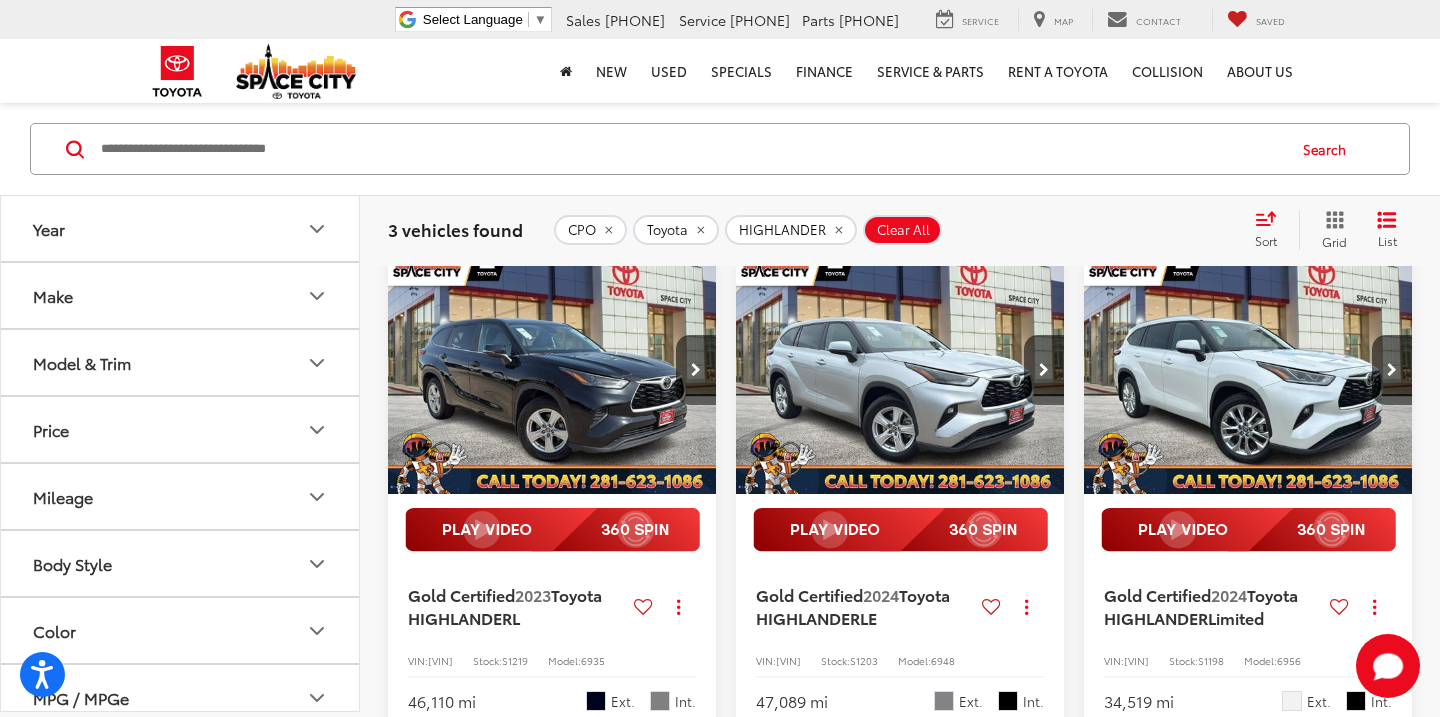 scroll, scrollTop: 163, scrollLeft: 0, axis: vertical 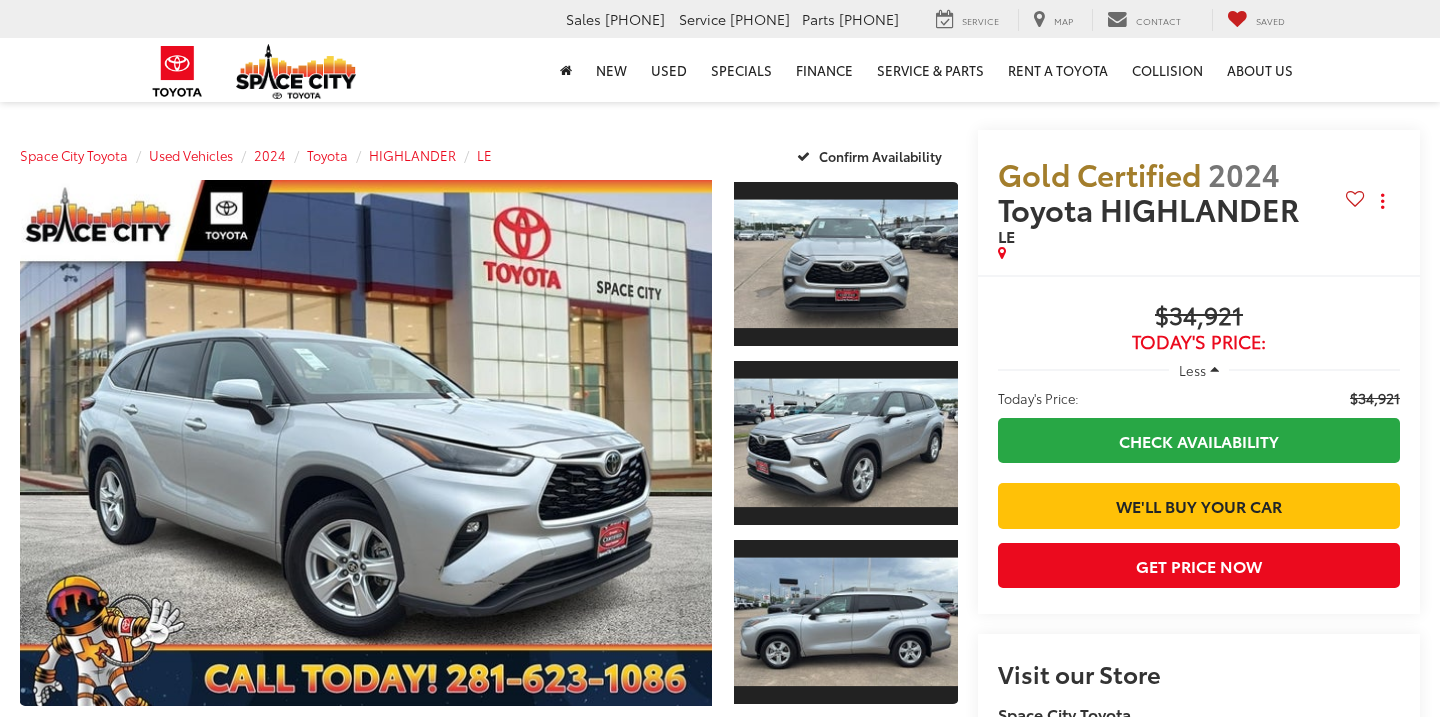 click on "Load More Photos" at bounding box center (489, 774) 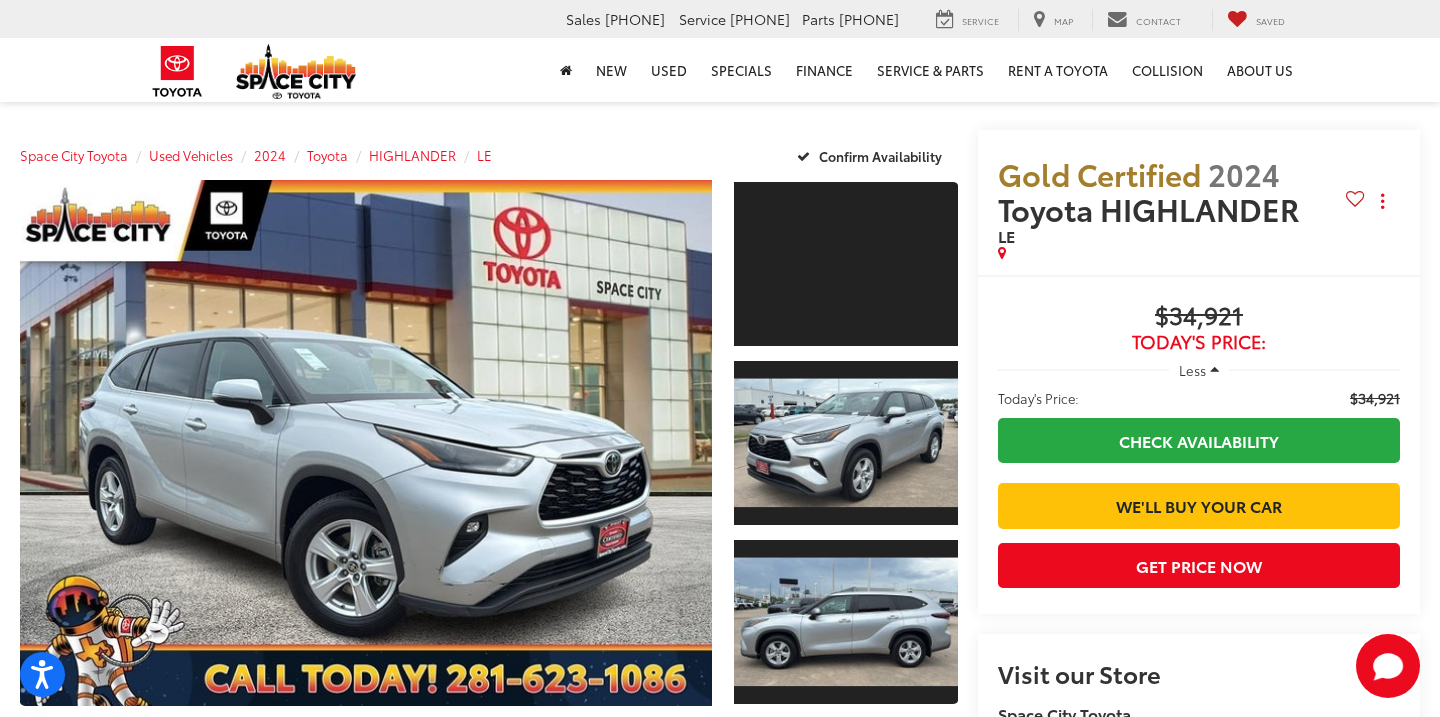 click on "Load More Photos" at bounding box center (489, 1480) 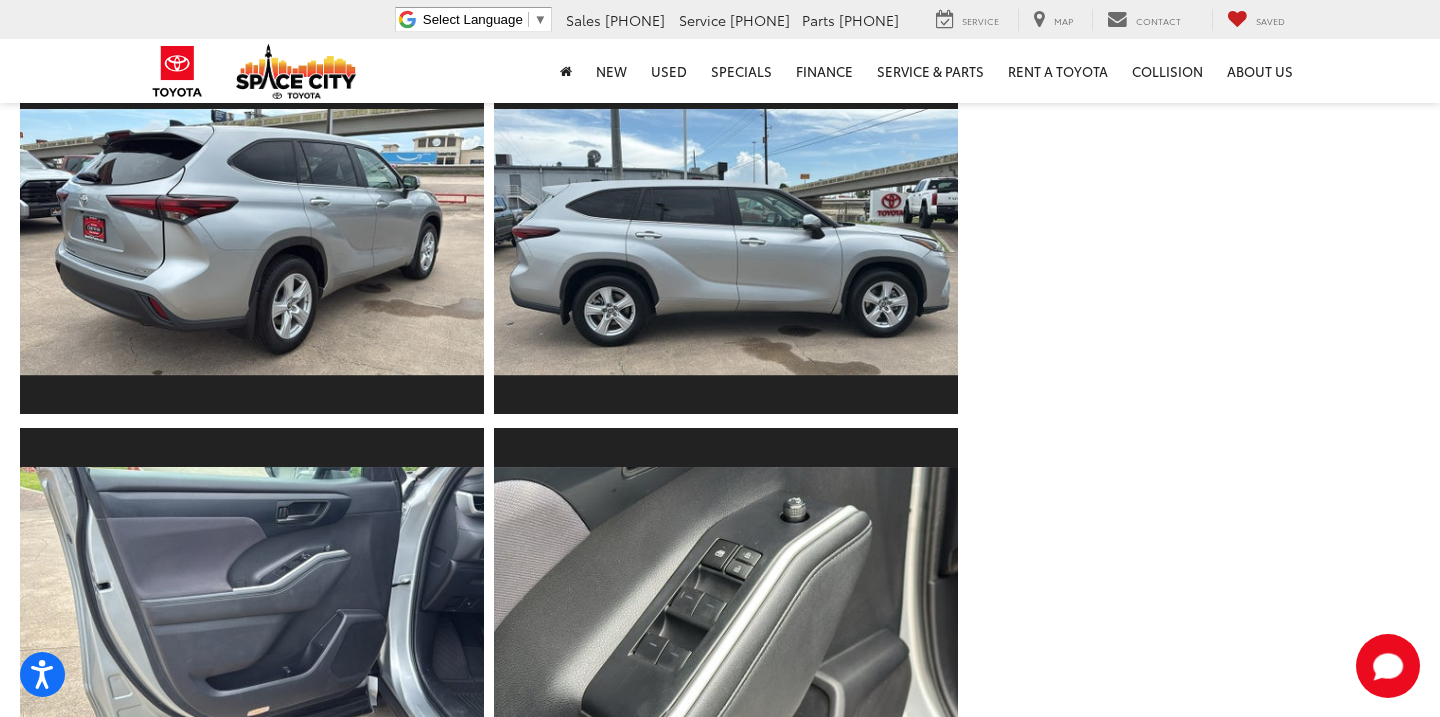 scroll, scrollTop: 1618, scrollLeft: 0, axis: vertical 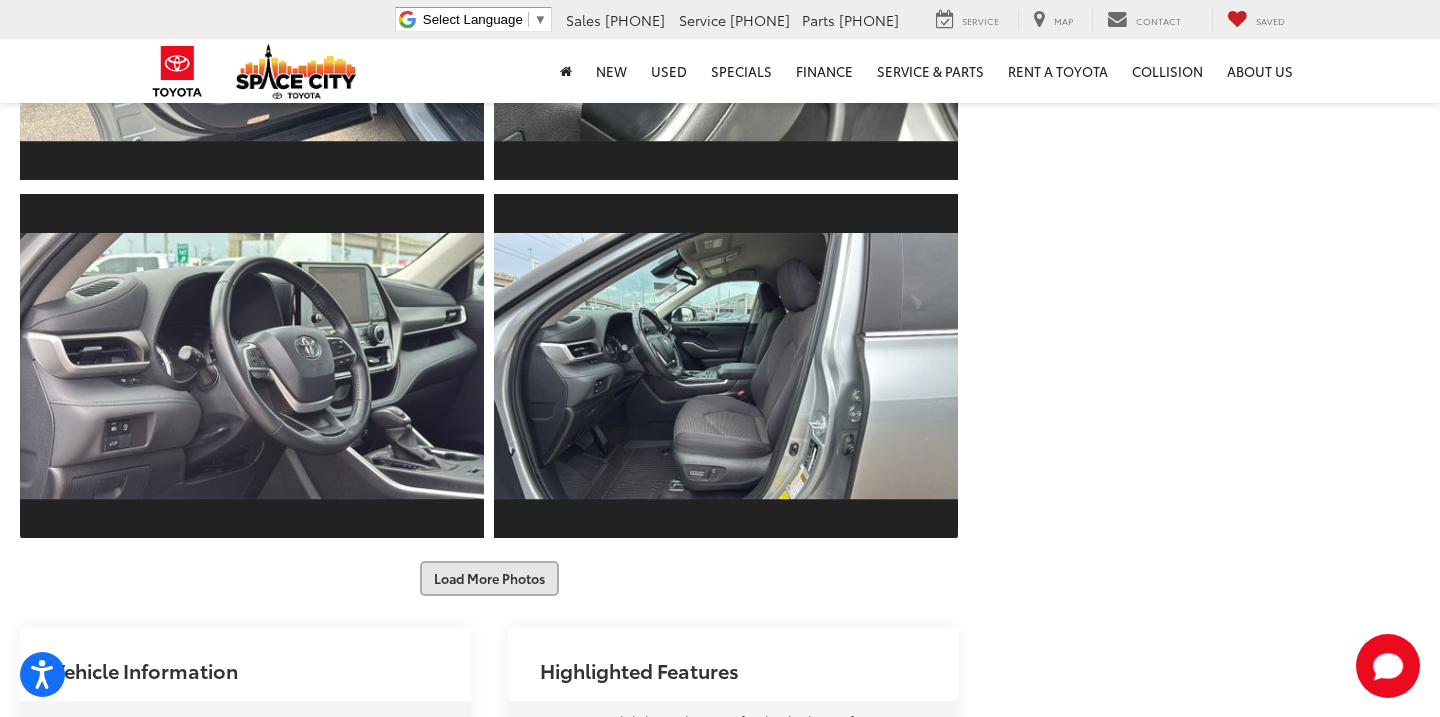 click on "Load More Photos" at bounding box center (489, 578) 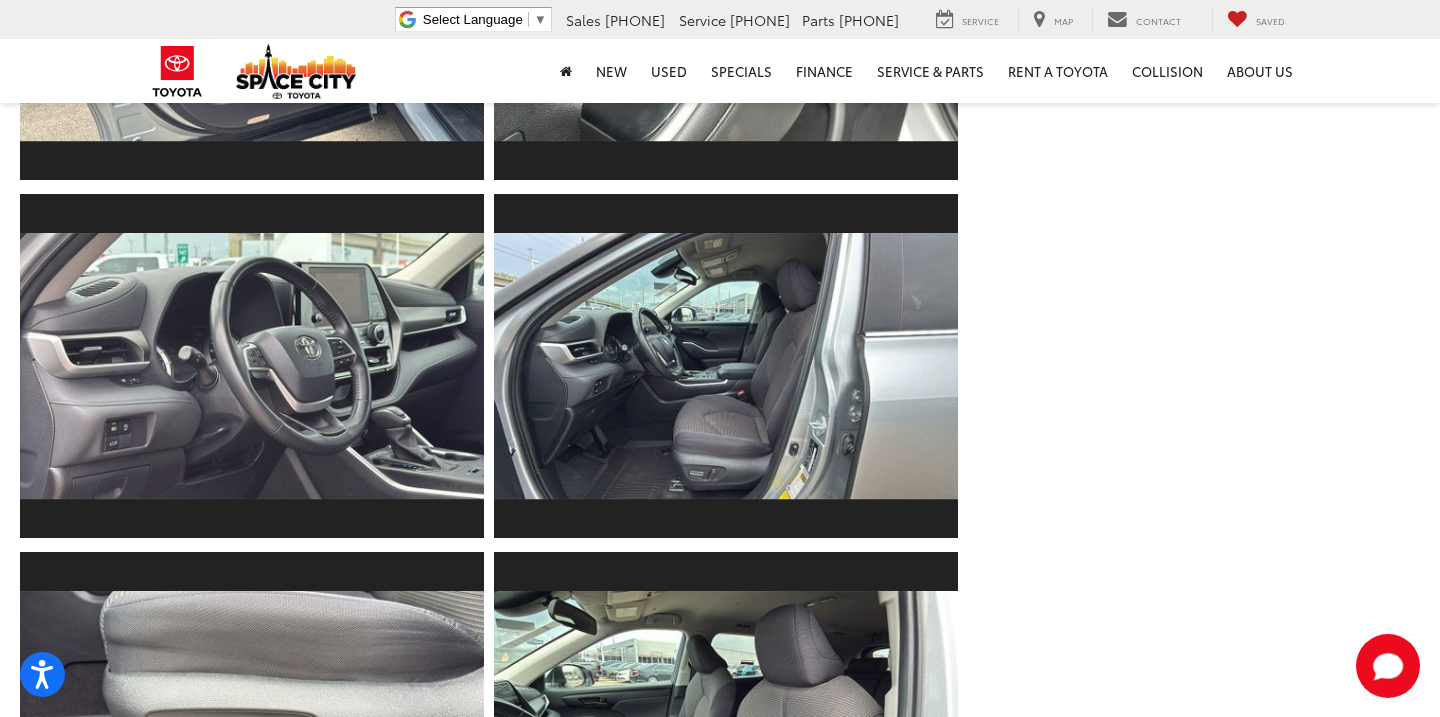 scroll, scrollTop: 2268, scrollLeft: 0, axis: vertical 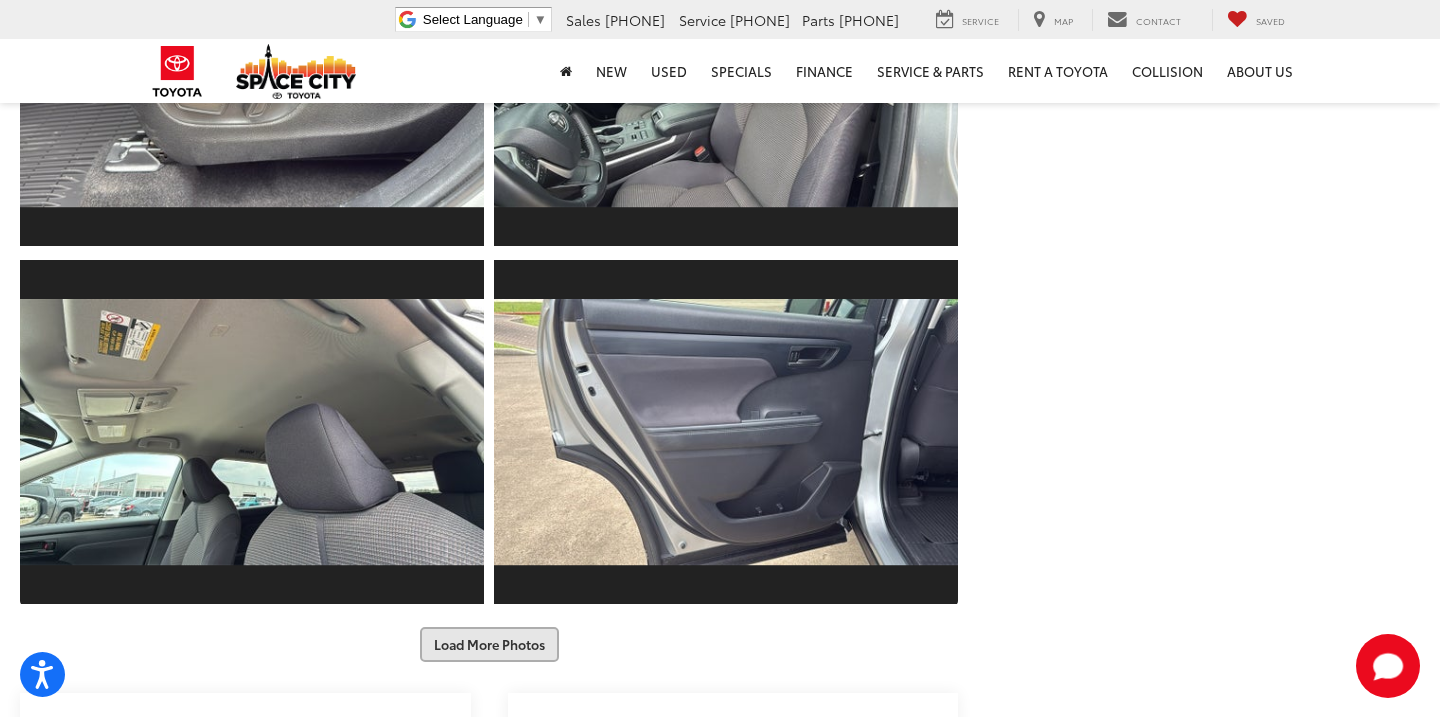 click on "Load More Photos" at bounding box center (489, 644) 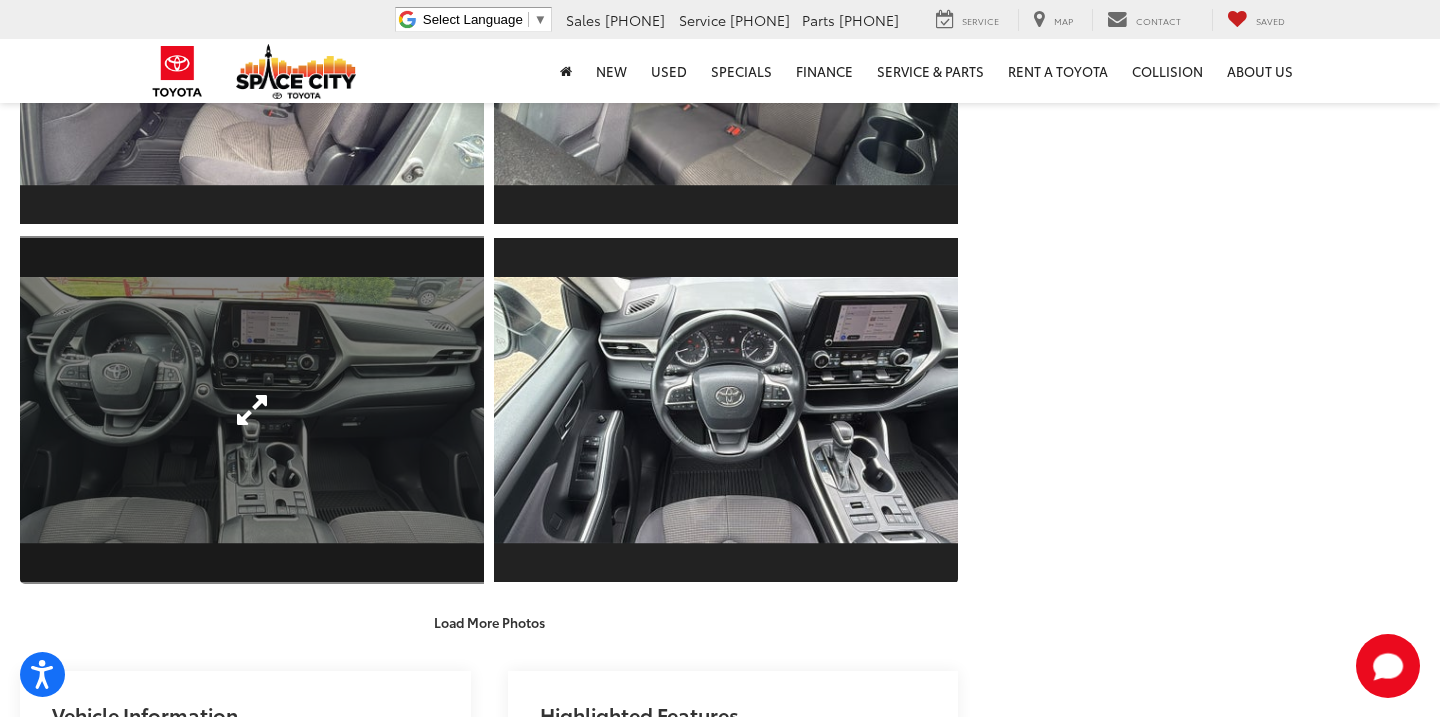 scroll, scrollTop: 3022, scrollLeft: 0, axis: vertical 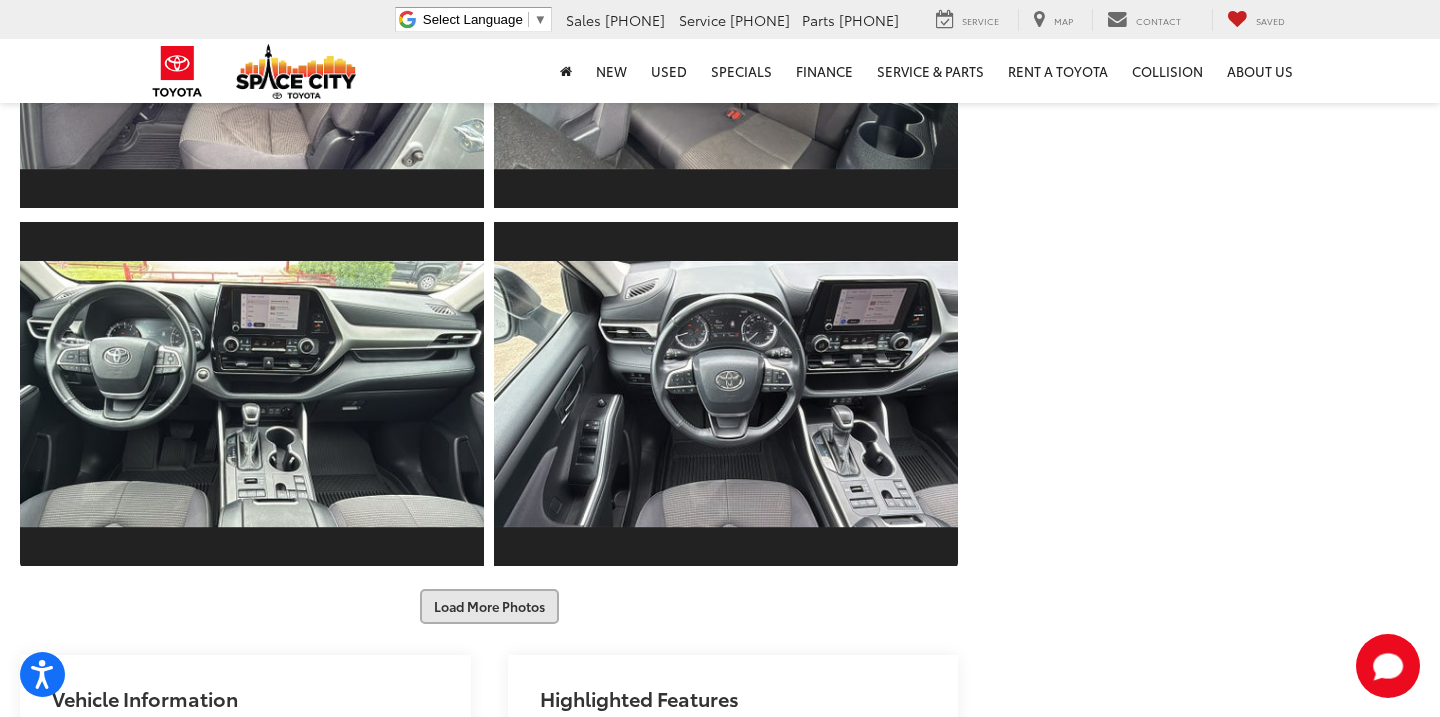 click on "Load More Photos" at bounding box center (489, 606) 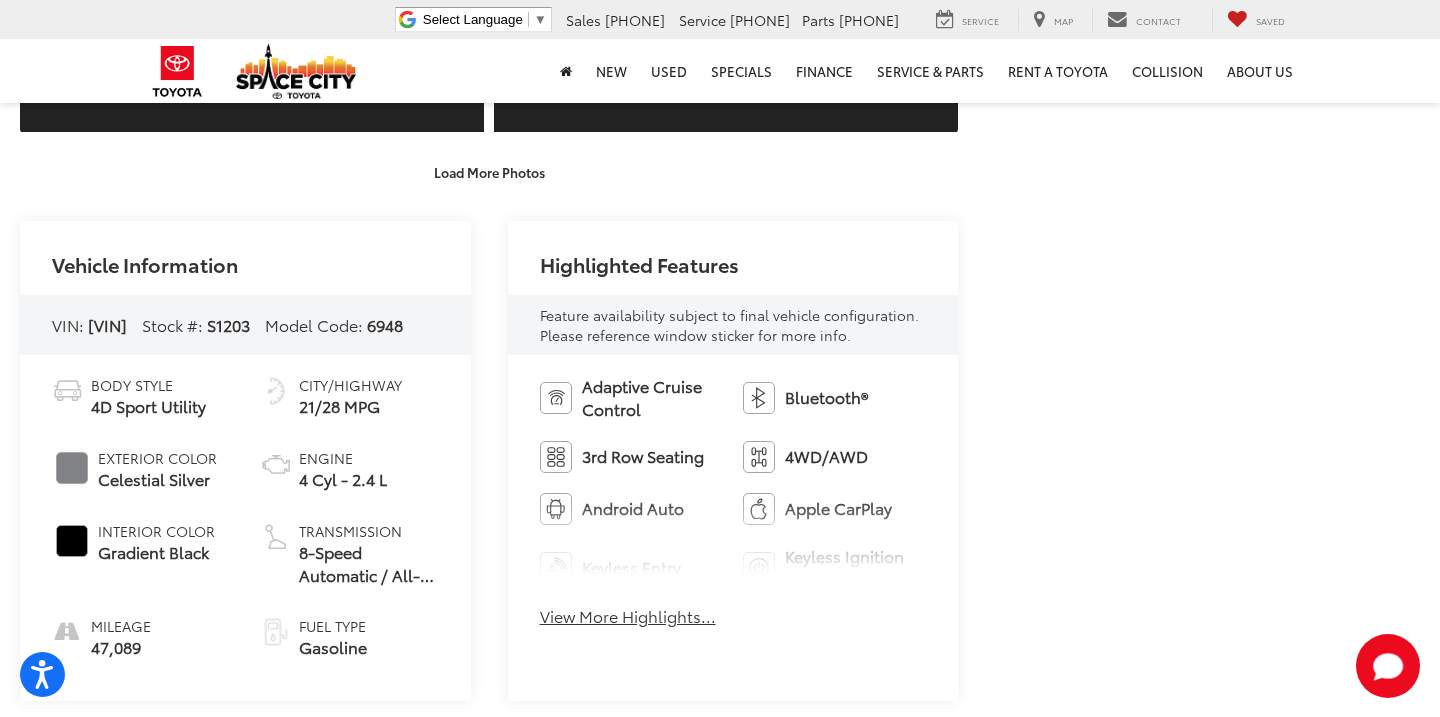 scroll, scrollTop: 4210, scrollLeft: 0, axis: vertical 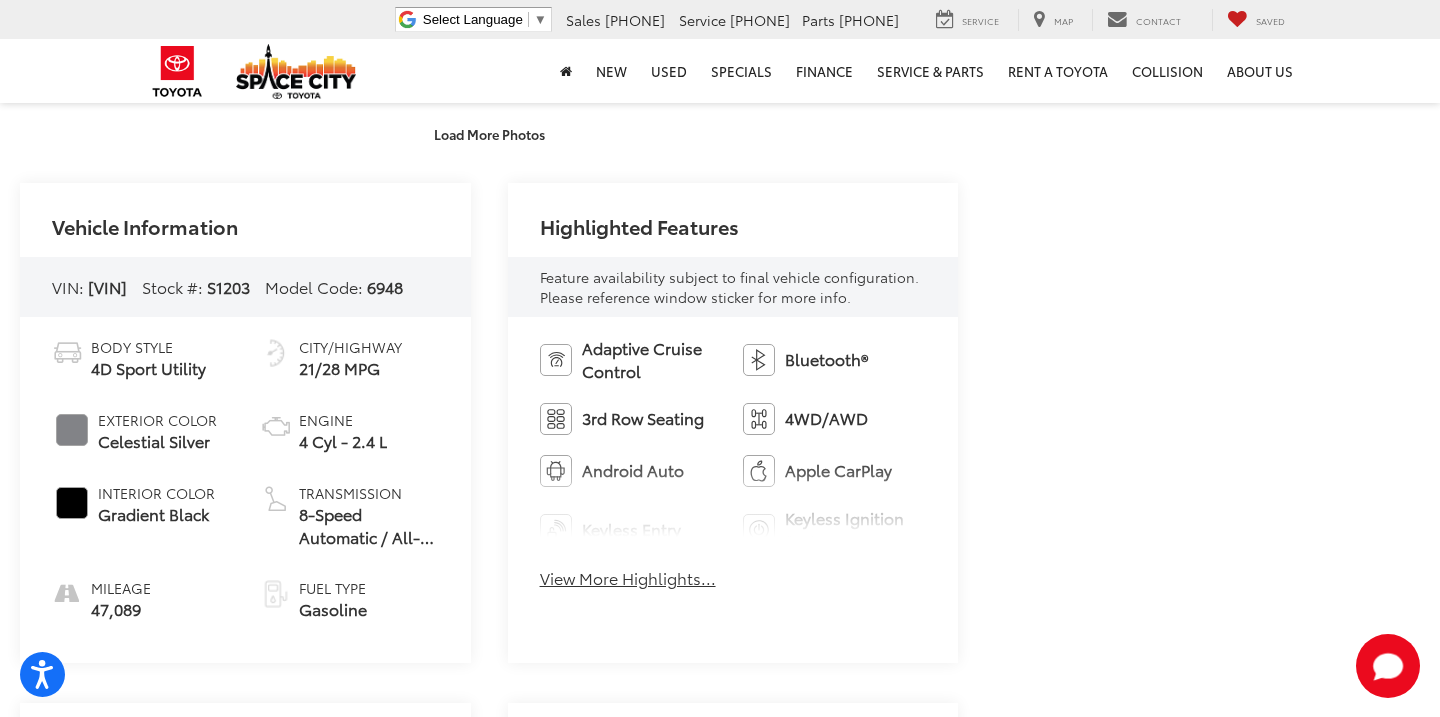 click on "View More Highlights..." at bounding box center (628, 578) 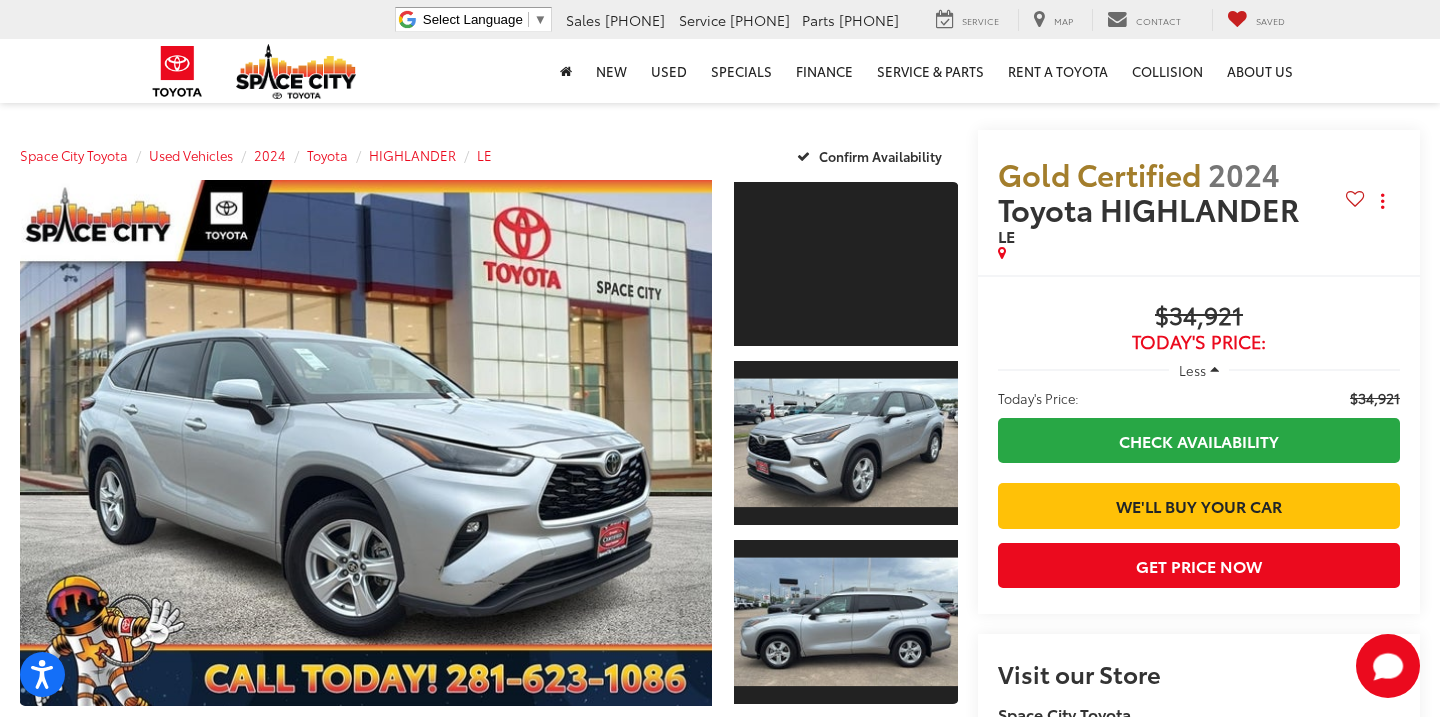 scroll, scrollTop: 0, scrollLeft: 0, axis: both 